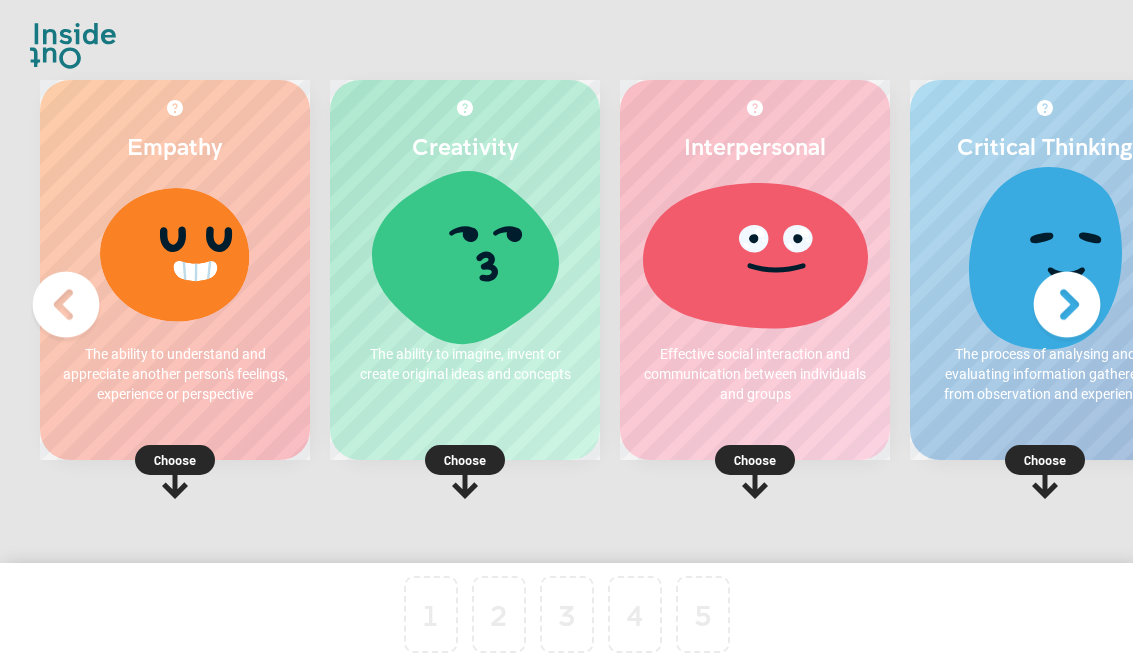scroll, scrollTop: 0, scrollLeft: 0, axis: both 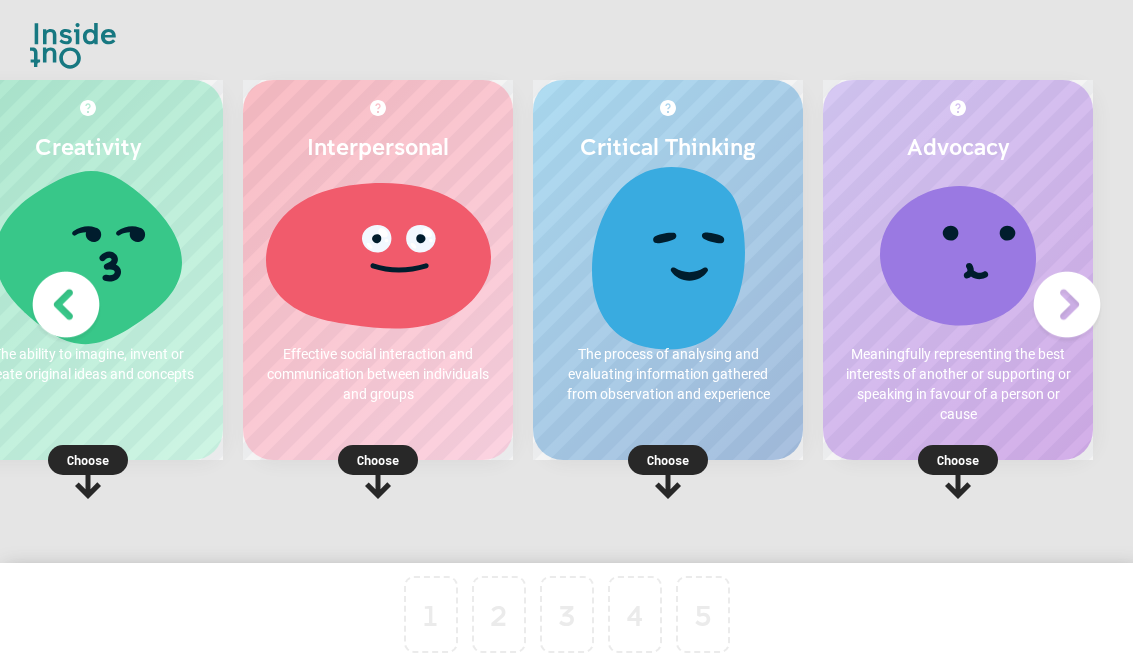 click on "Choose" at bounding box center (668, 460) 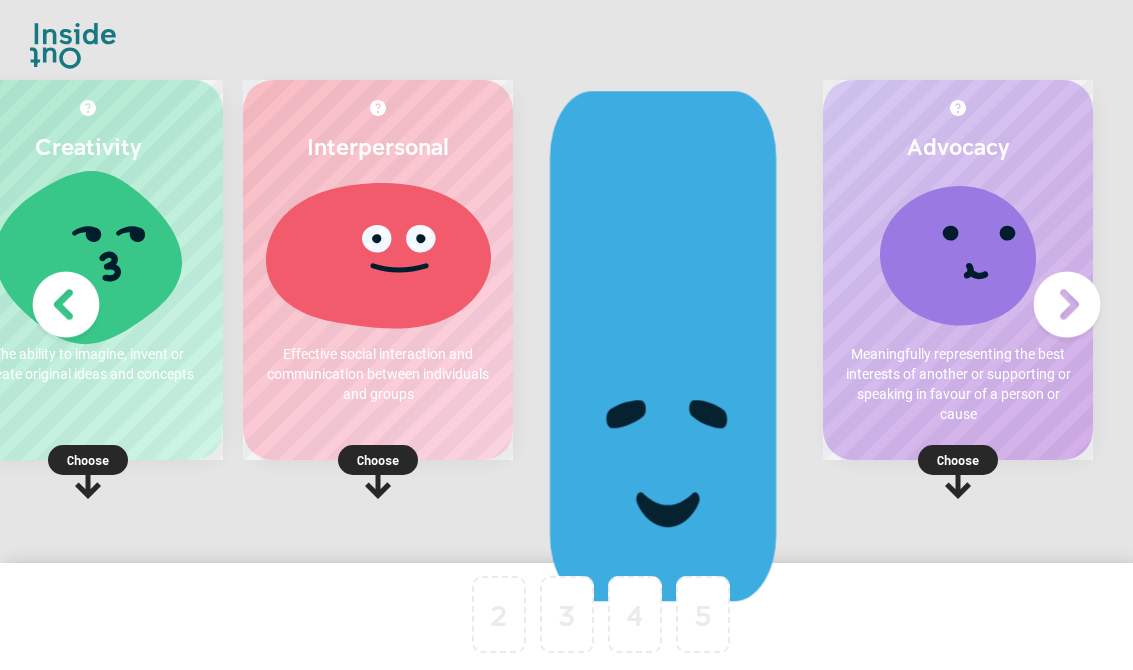 scroll, scrollTop: 0, scrollLeft: 87, axis: horizontal 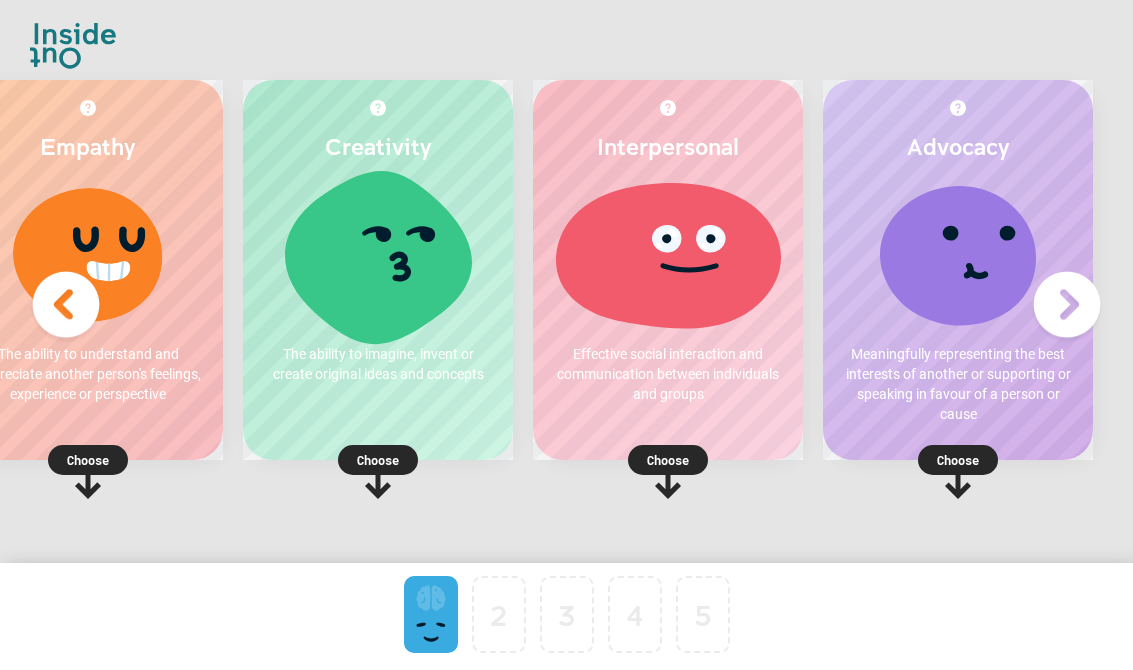 click 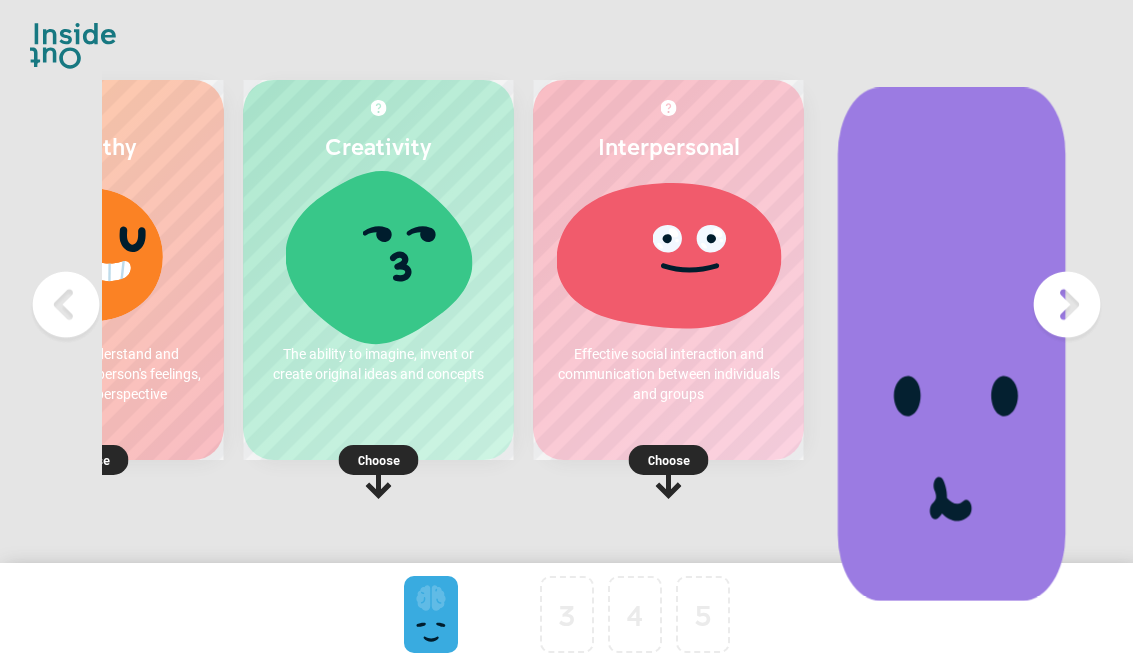scroll, scrollTop: 0, scrollLeft: 0, axis: both 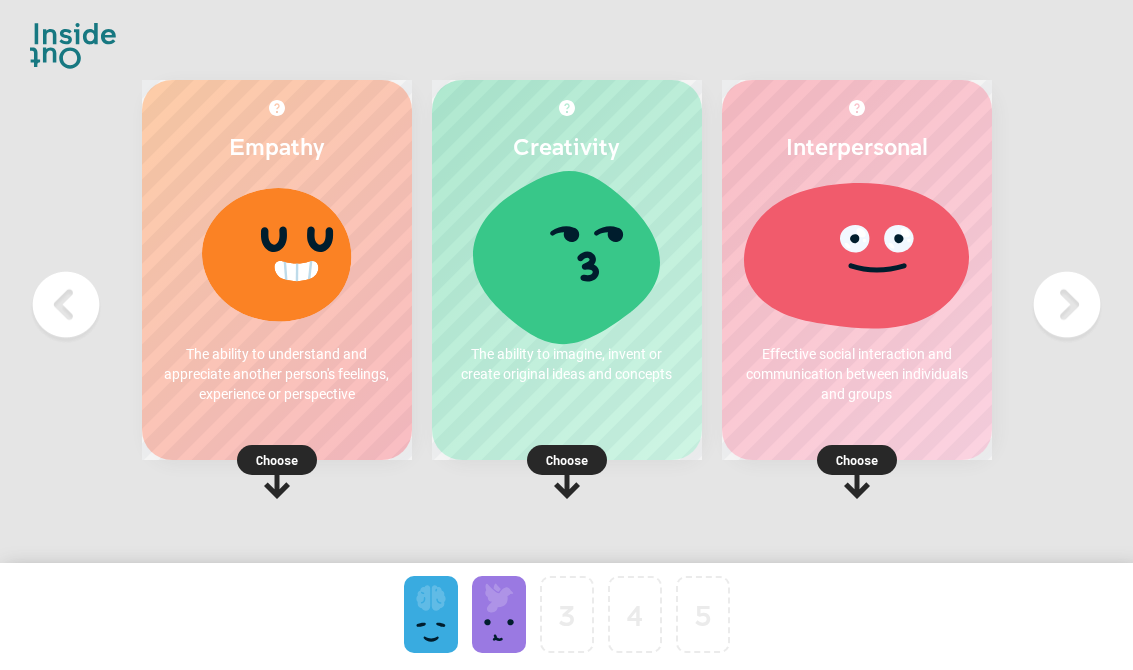 click on "Empathy The ability to understand and appreciate another person's feelings, experience or perspective [PERSON_NAME]" at bounding box center [277, 270] 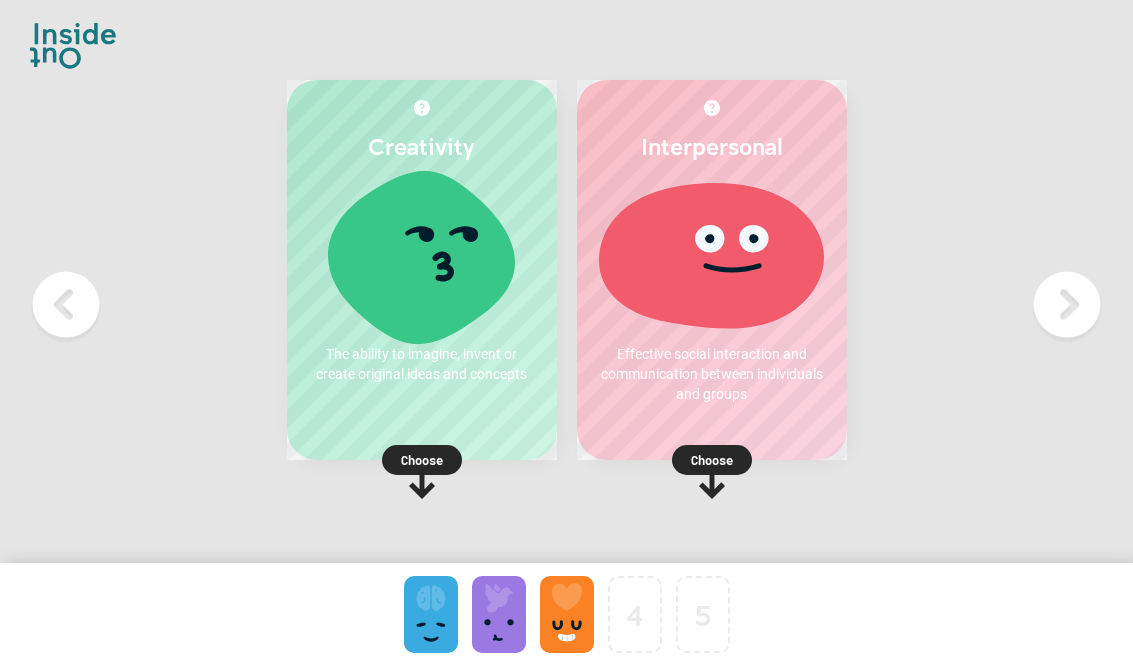 click 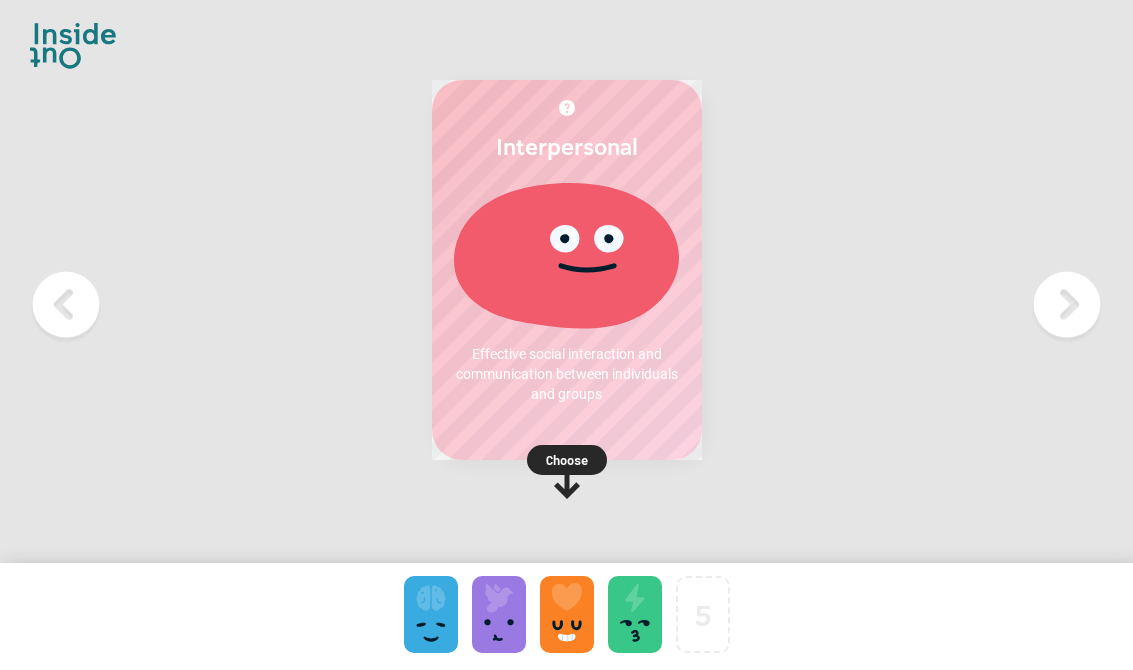 click 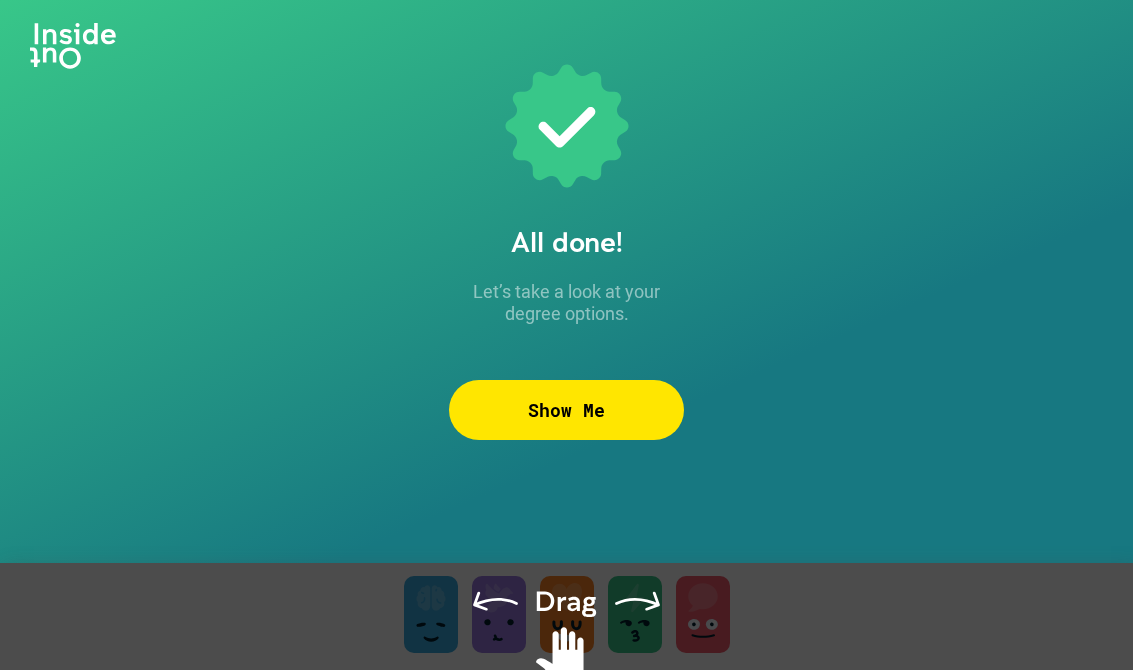click on "Show Me" at bounding box center (566, 410) 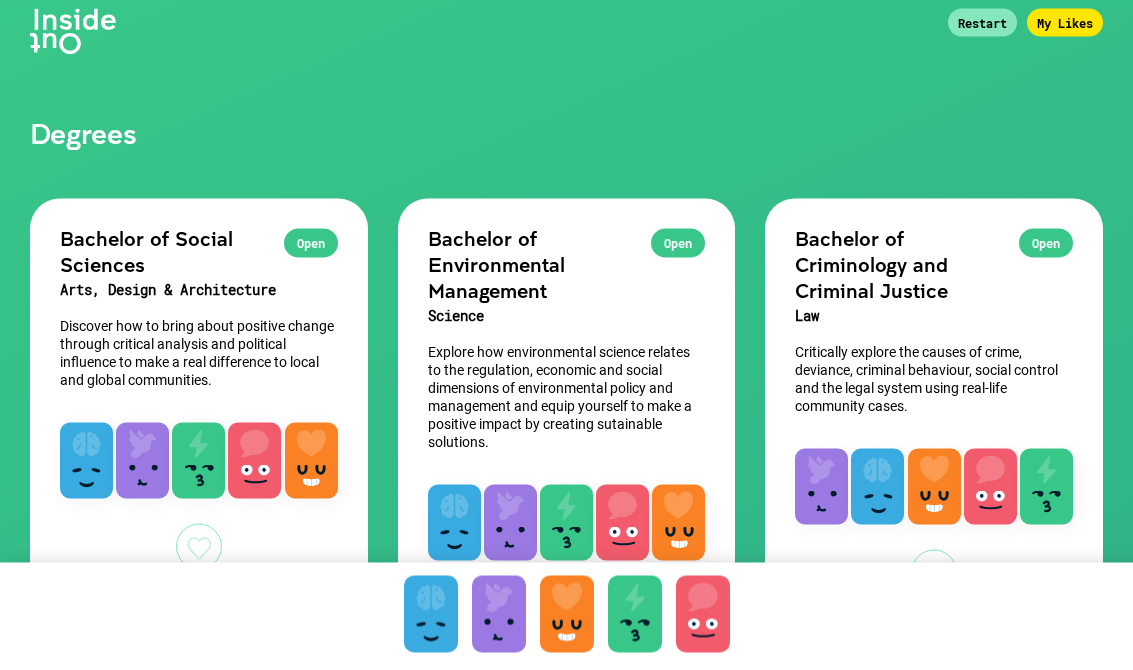 scroll, scrollTop: 6, scrollLeft: 0, axis: vertical 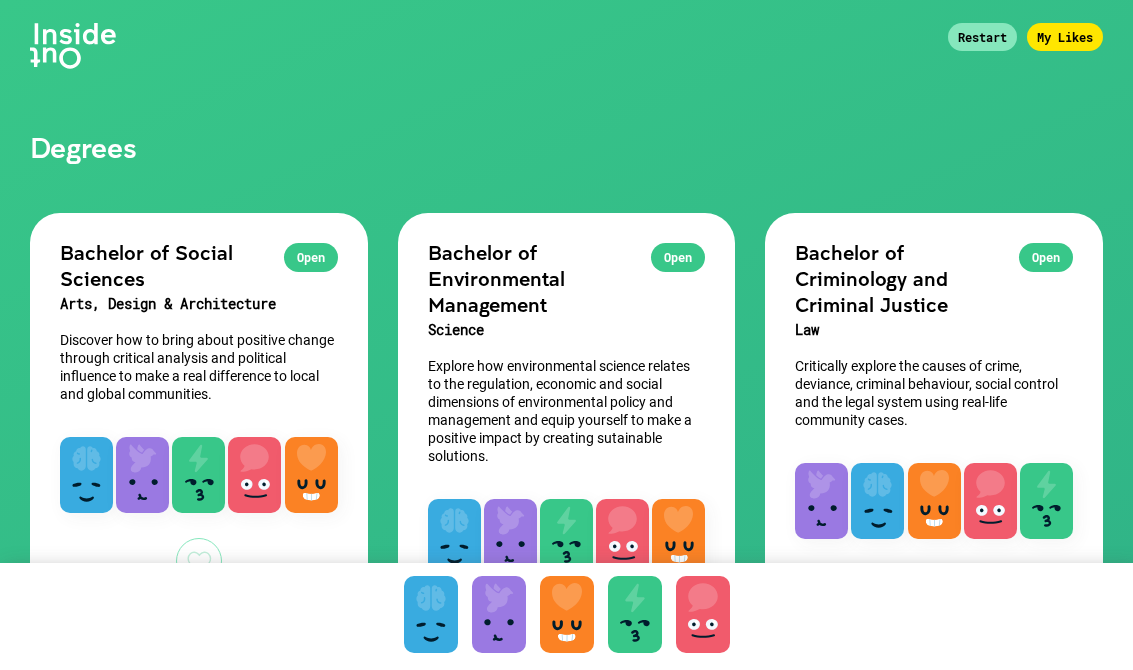 click on "Restart" at bounding box center (982, 37) 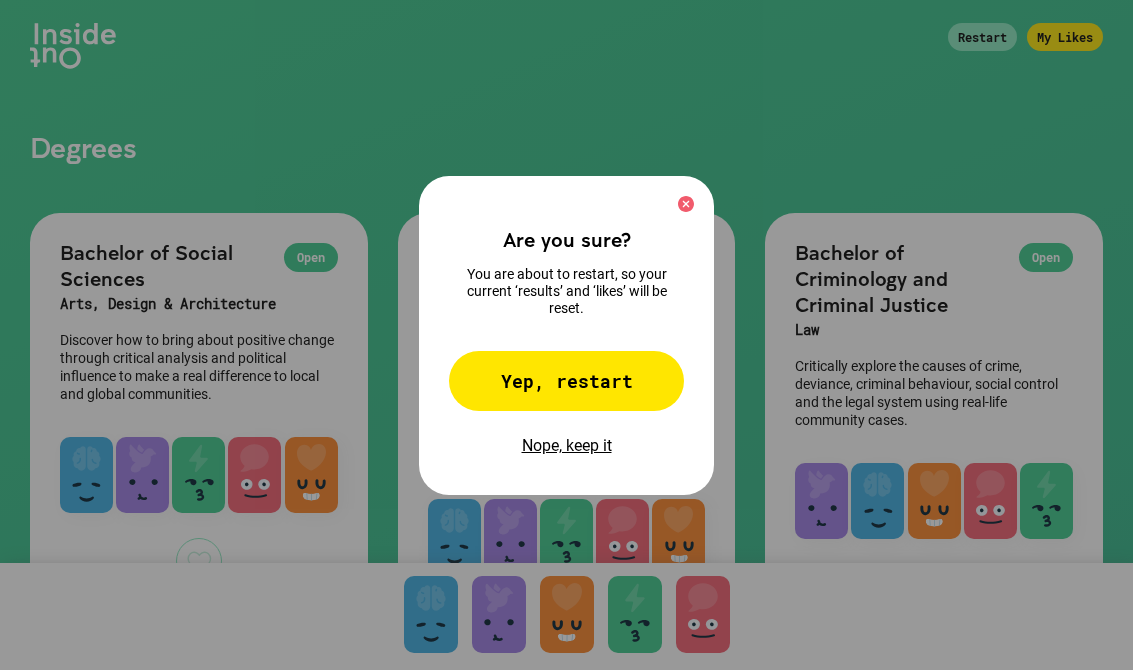 click on "Yep, restart" at bounding box center [566, 381] 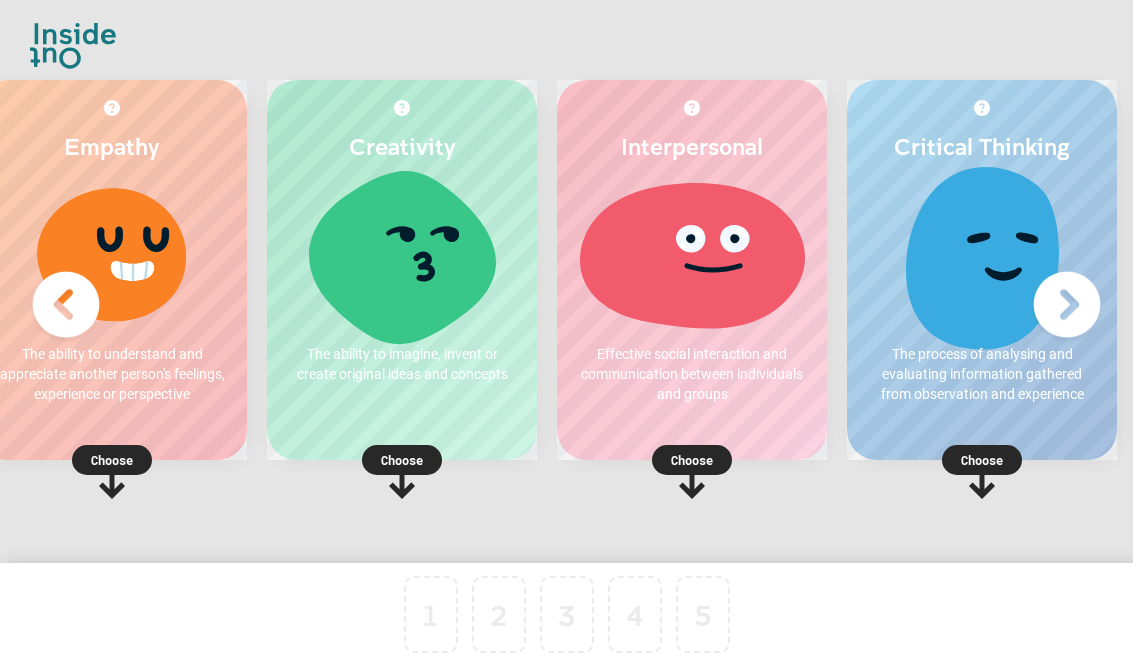 scroll, scrollTop: 0, scrollLeft: 68, axis: horizontal 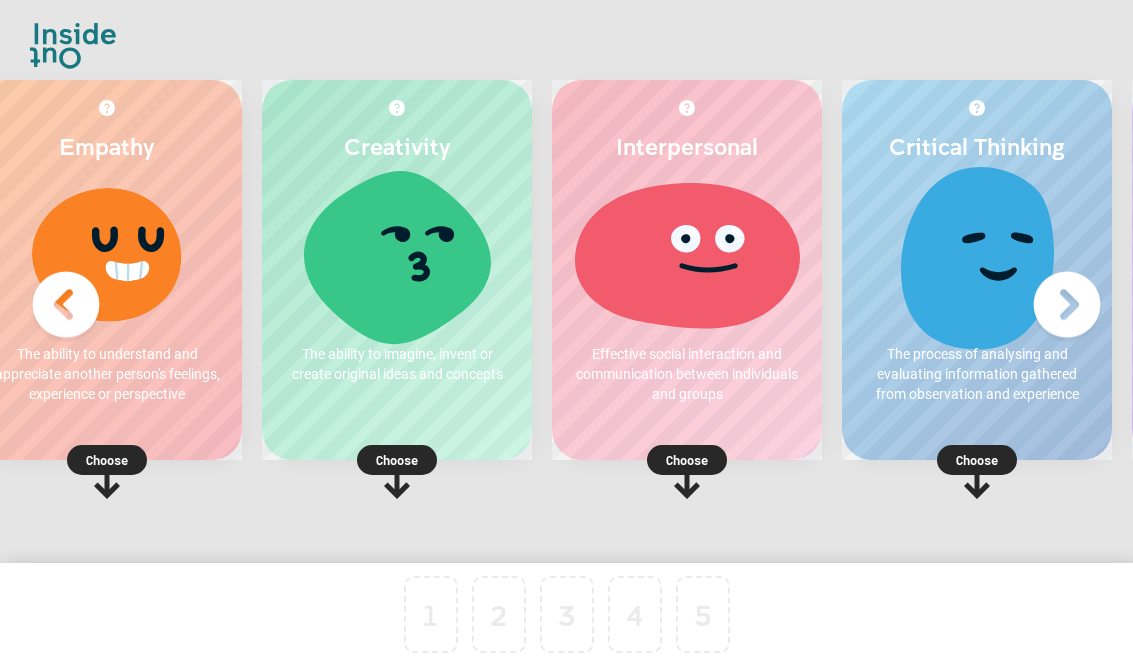 click at bounding box center [107, 254] 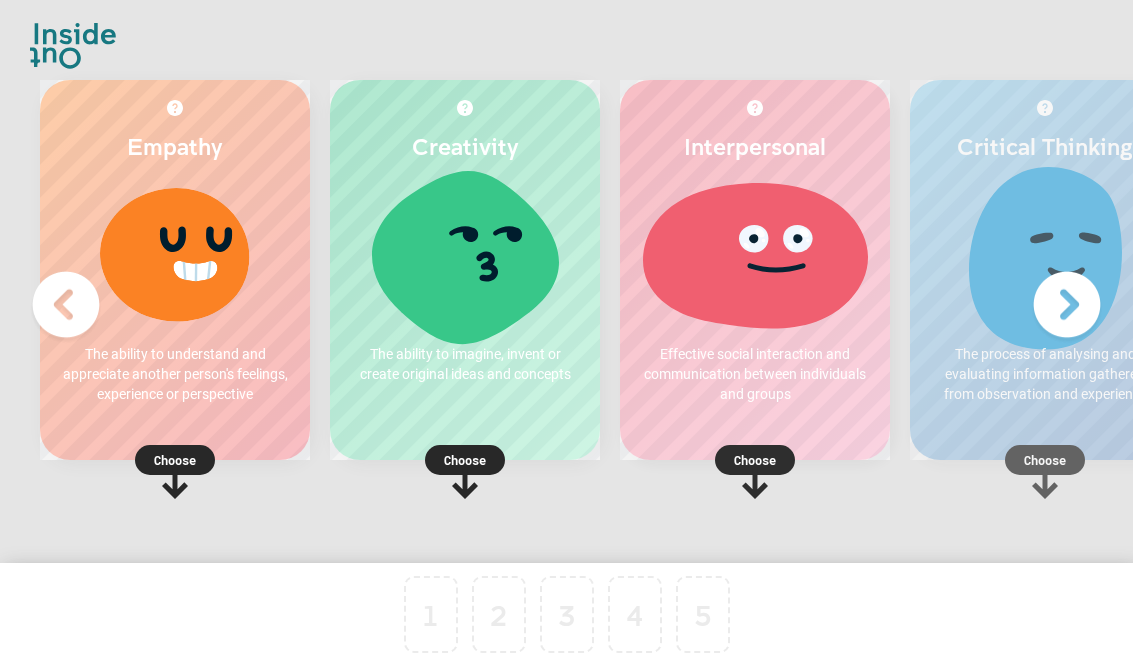 scroll, scrollTop: 0, scrollLeft: 0, axis: both 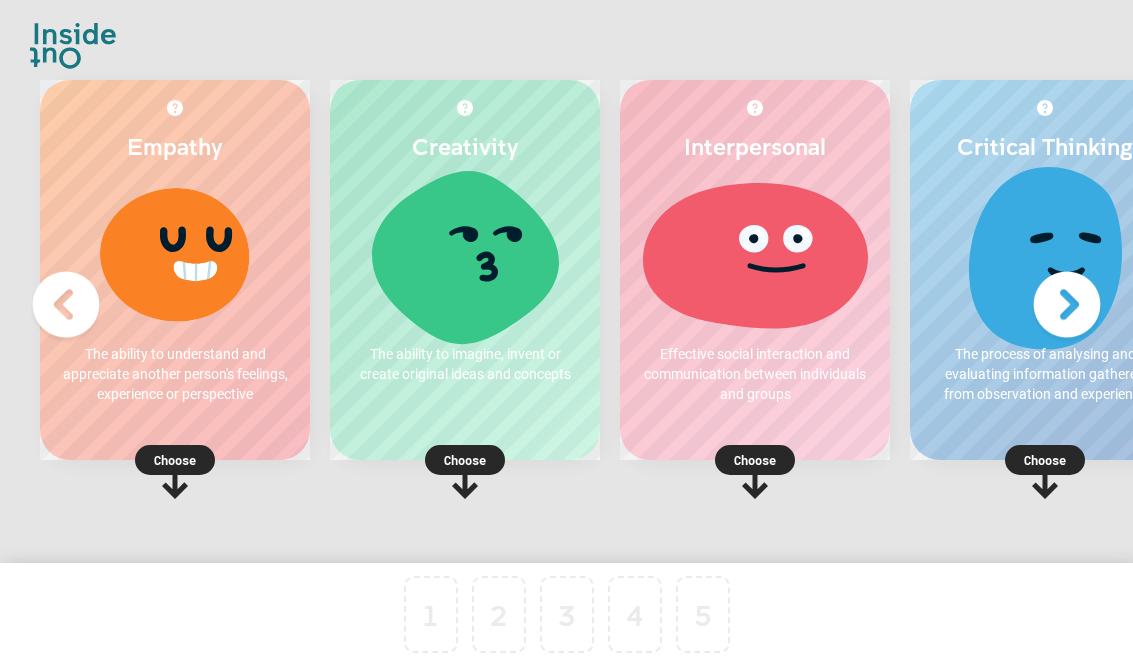 click 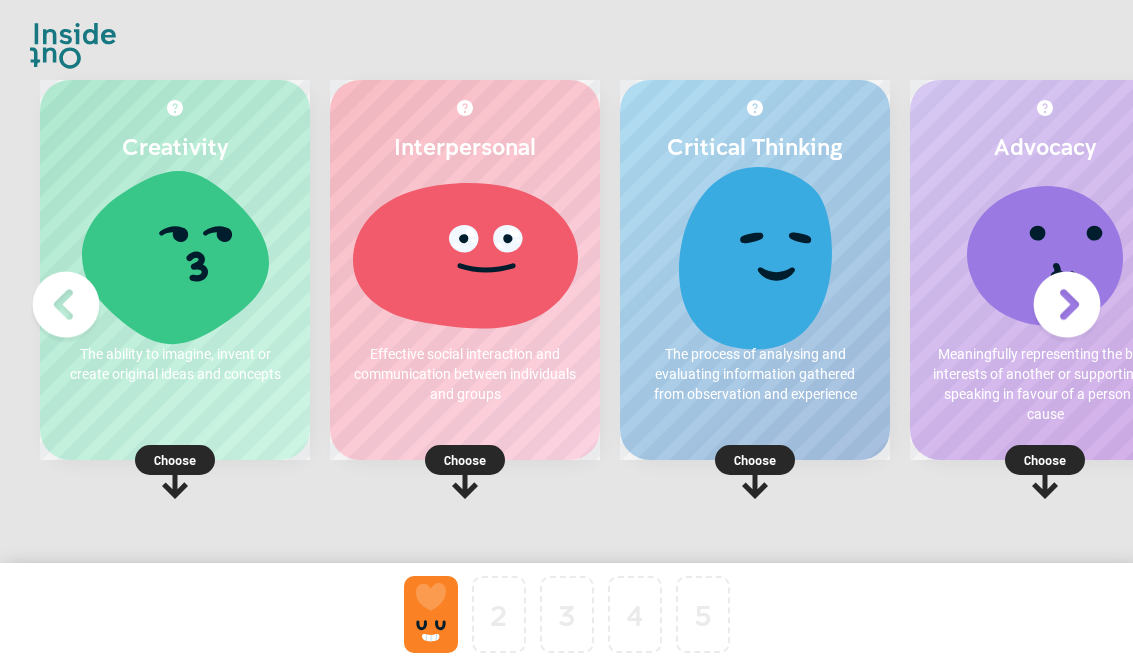 click 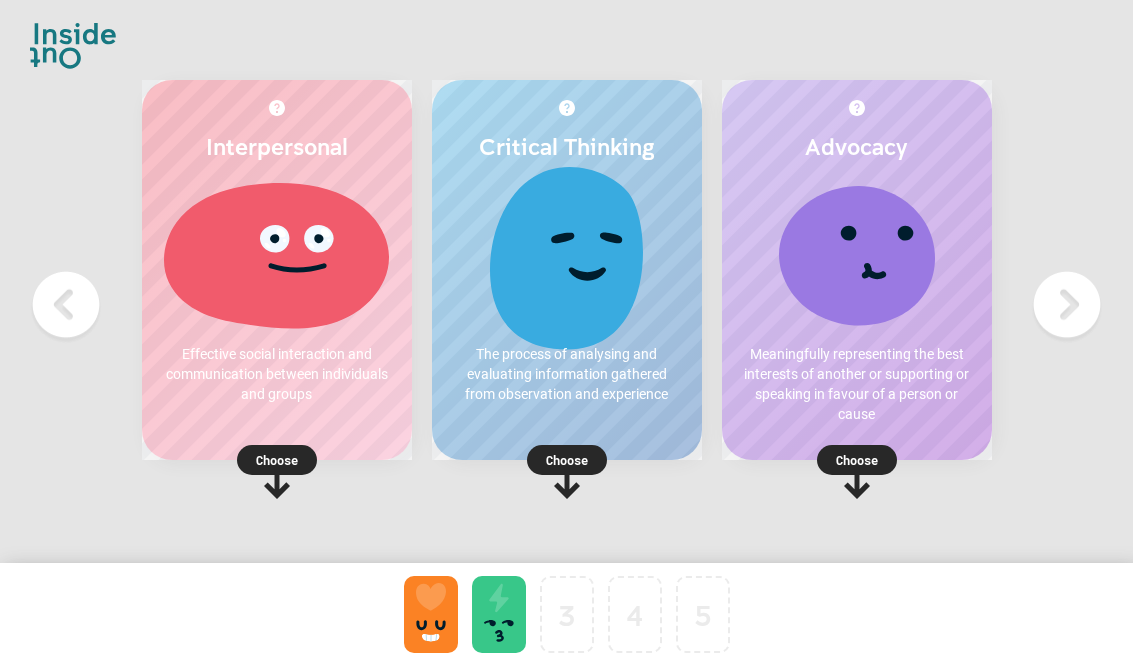 click 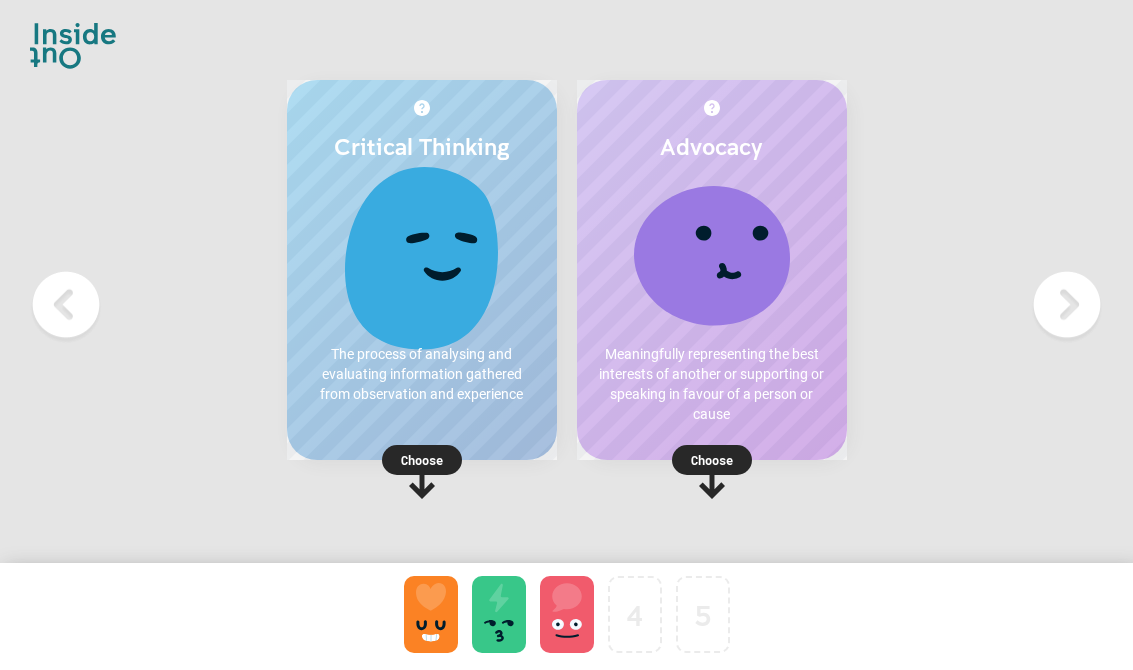click on "Choose" at bounding box center [712, 460] 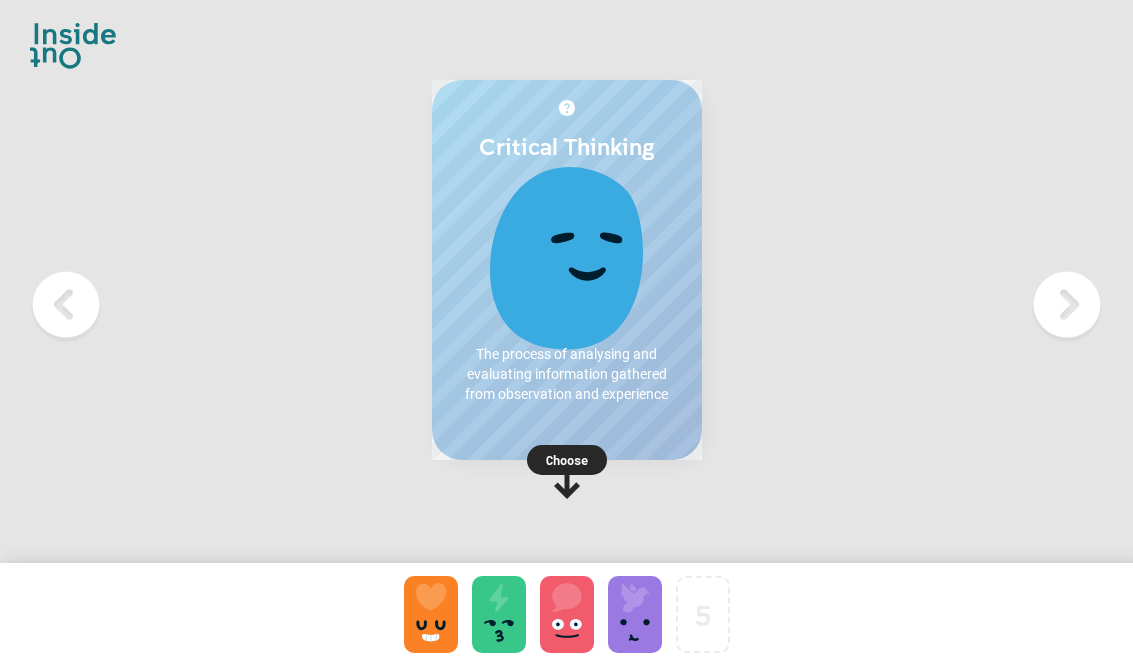 click 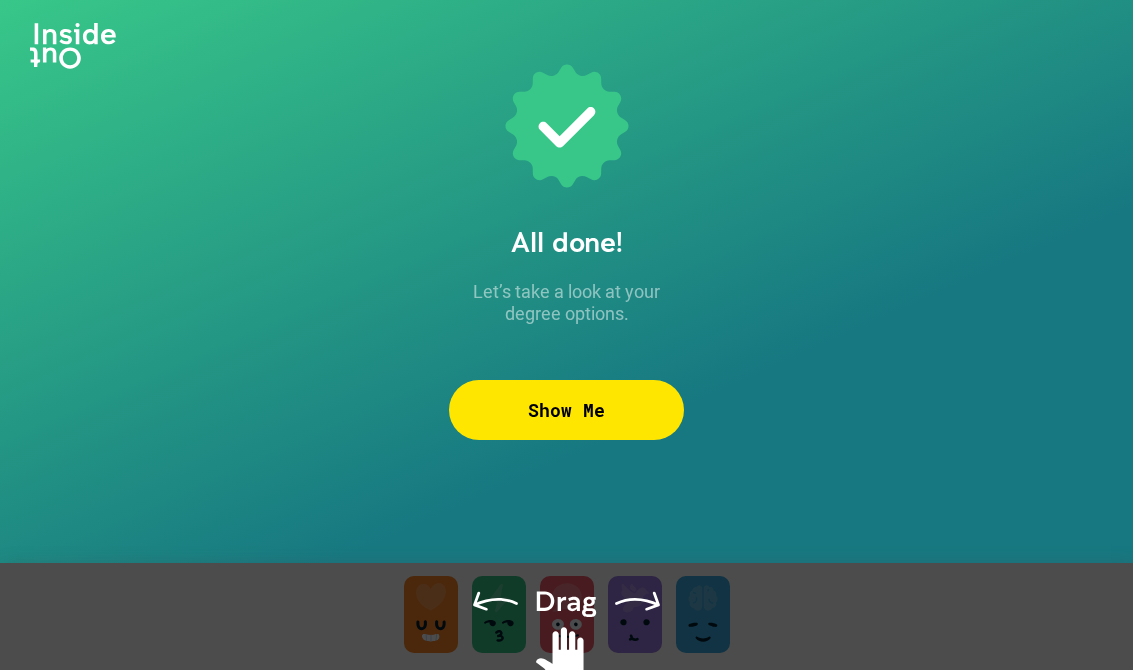 click on "Show Me" at bounding box center (566, 410) 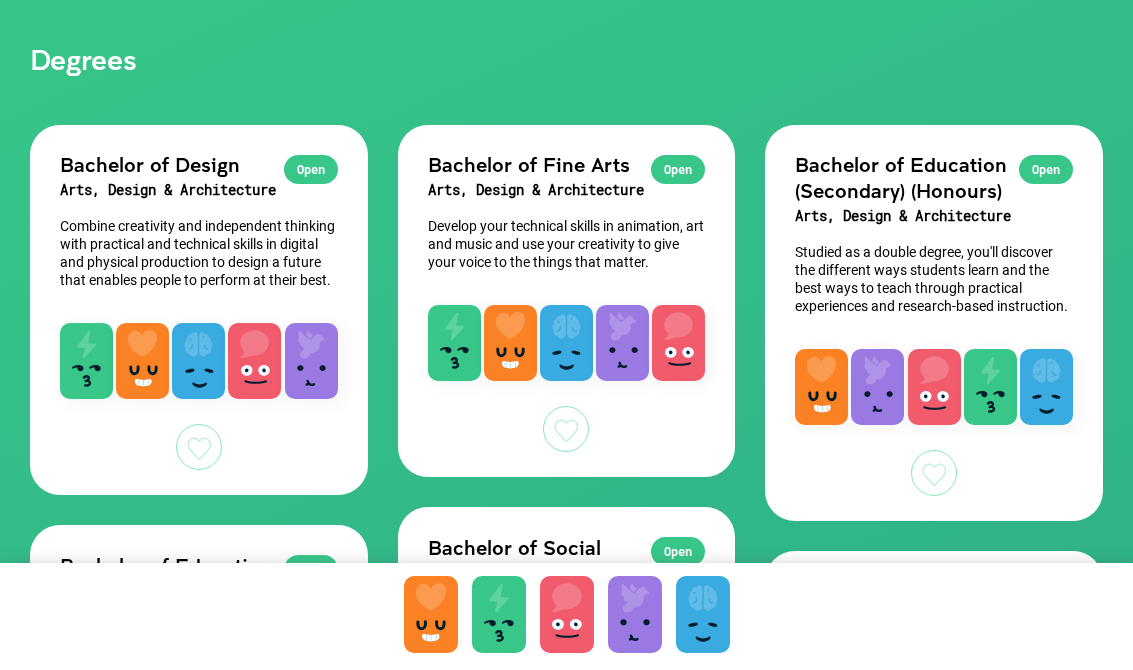 scroll, scrollTop: 84, scrollLeft: 0, axis: vertical 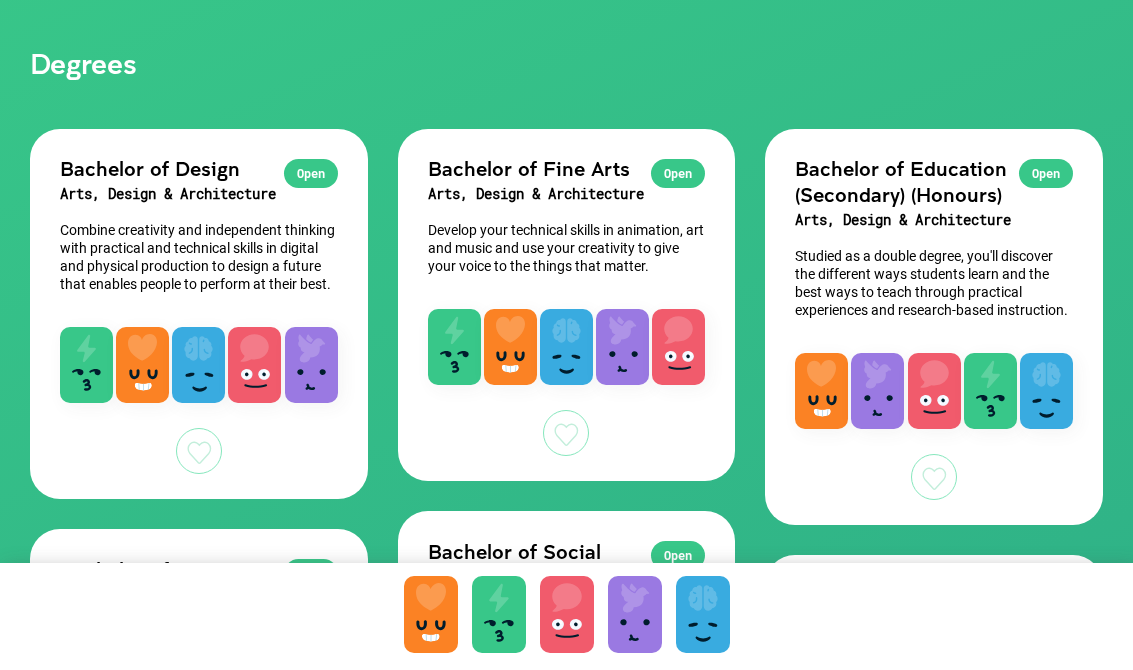 click on "Combine creativity and independent thinking with practical and technical skills in digital and physical production to design a future that enables people to perform at their best." at bounding box center (199, 257) 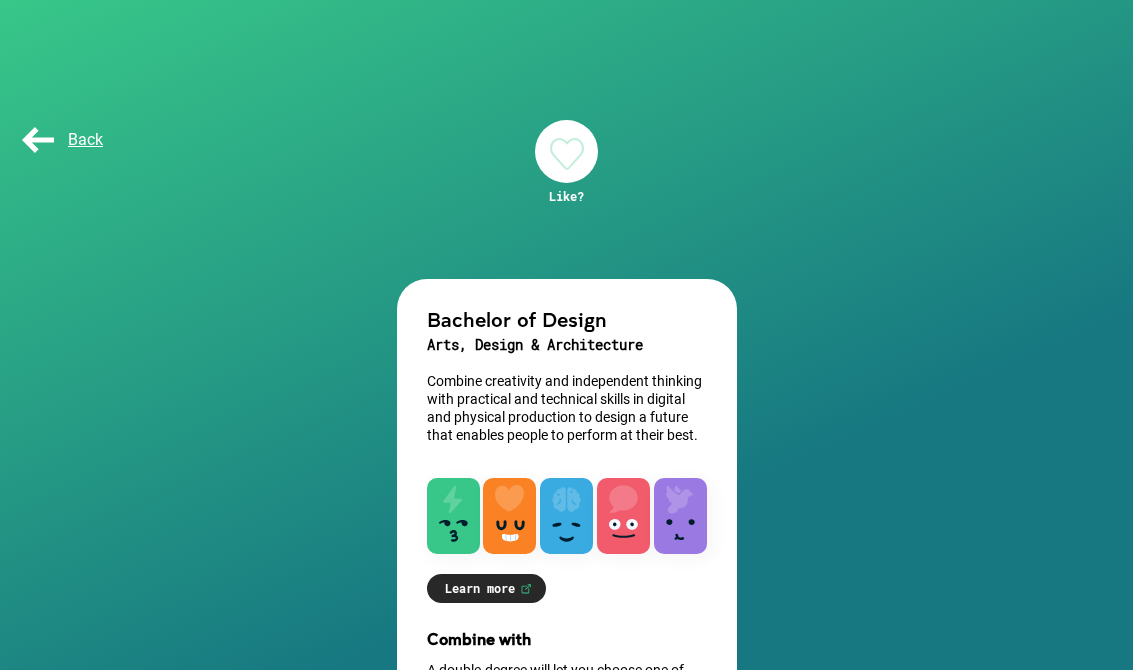 scroll, scrollTop: 153, scrollLeft: 0, axis: vertical 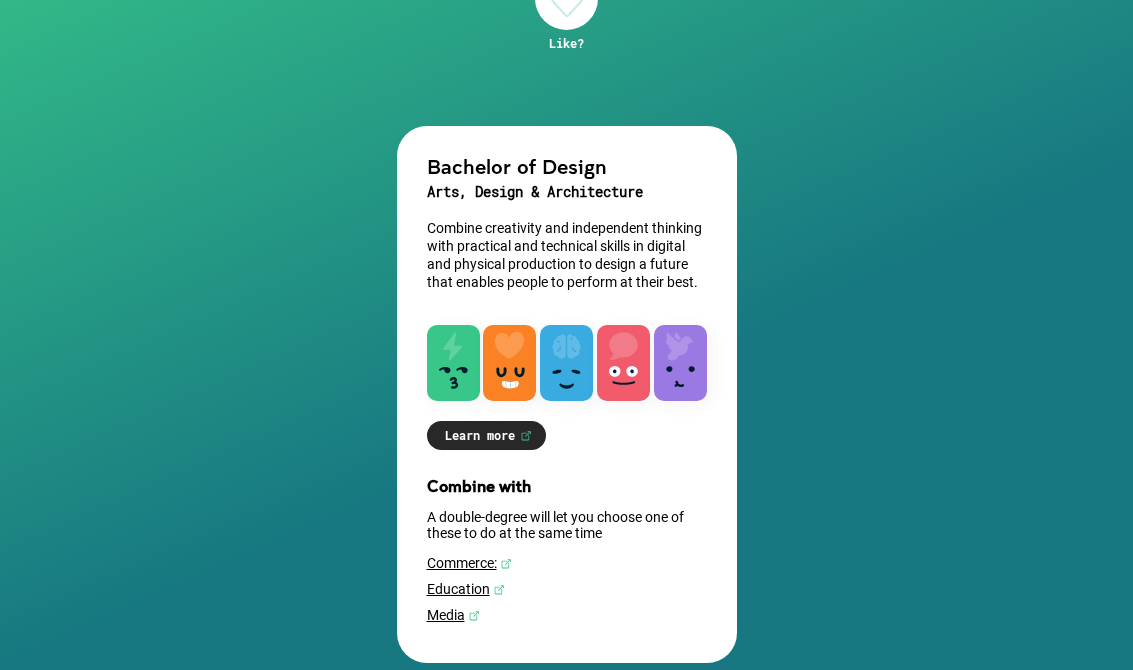 click on "Back Like? Bachelor of Design Arts, Design & Architecture Combine creativity and independent thinking with practical and technical skills in digital and physical production to design a future that enables people to perform at their best. Learn more Learn more https://degrees.unsw.edu.au/bachelor-of-design/ Combine with A double-degree will let you choose one of these to do at the same time Commerce: Education Media" at bounding box center (566, 270) 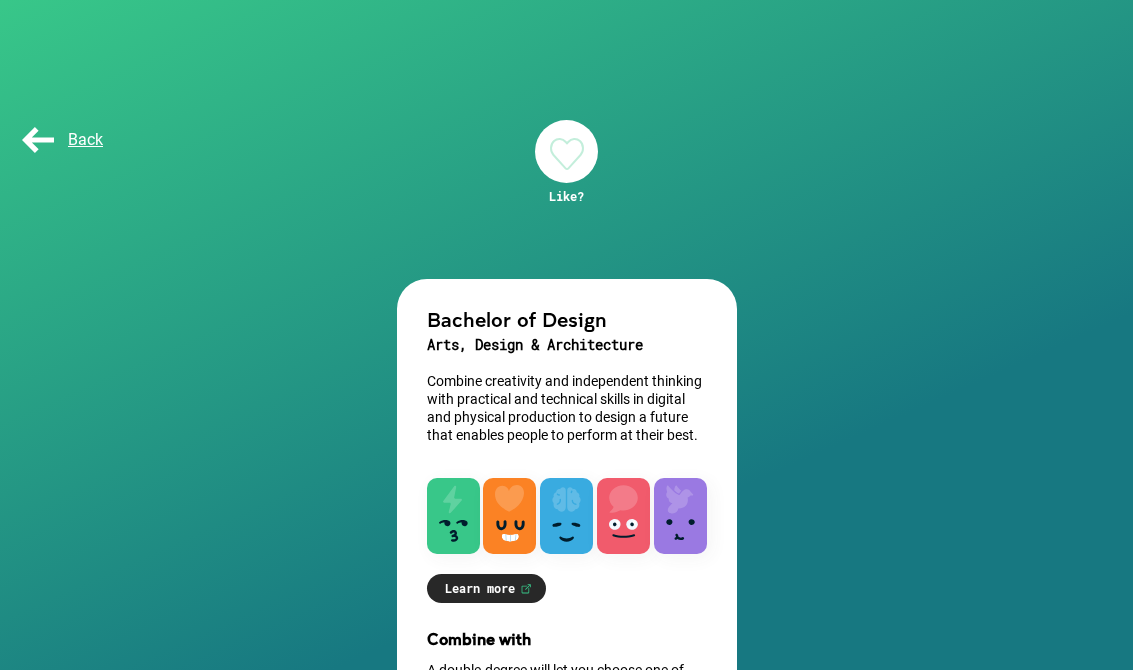scroll, scrollTop: 31, scrollLeft: 0, axis: vertical 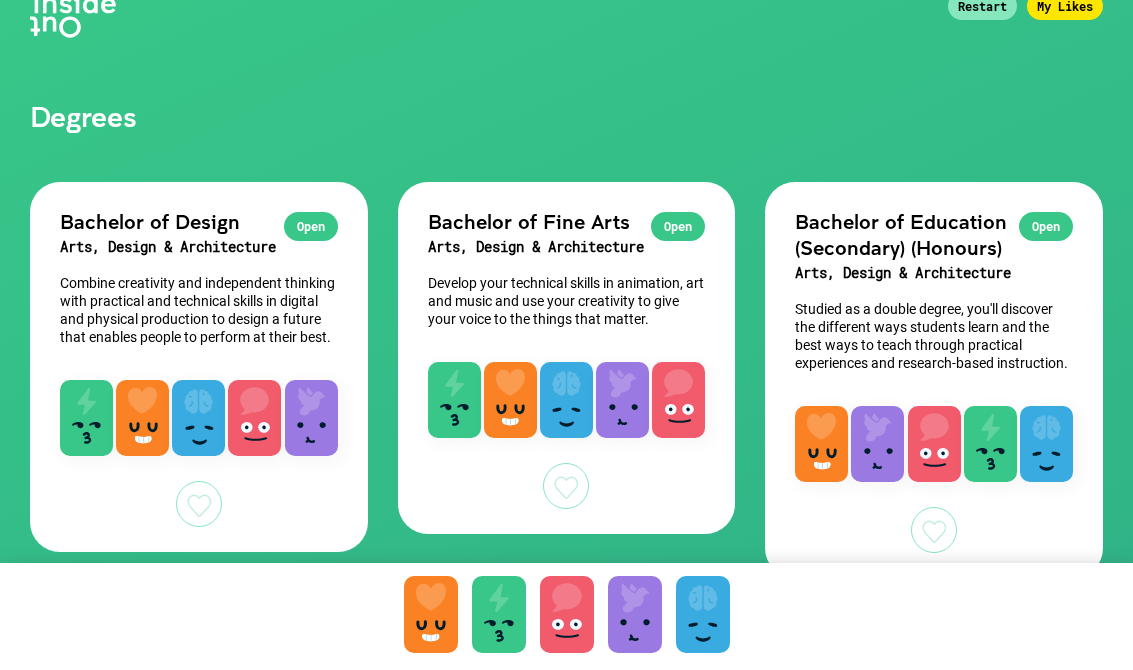 click on "To pick up a draggable item, press the space bar.
While dragging, use the arrow keys to move the item.
Press space again to drop the item in its new position, or press escape to cancel." at bounding box center (566, 641) 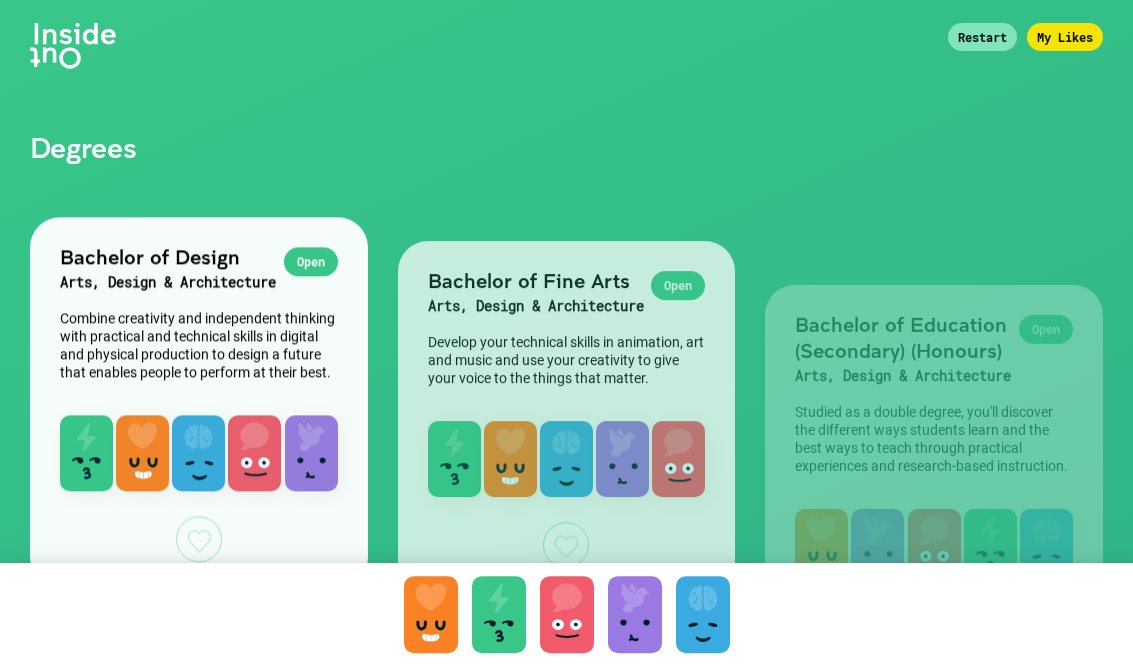 scroll, scrollTop: 31, scrollLeft: 0, axis: vertical 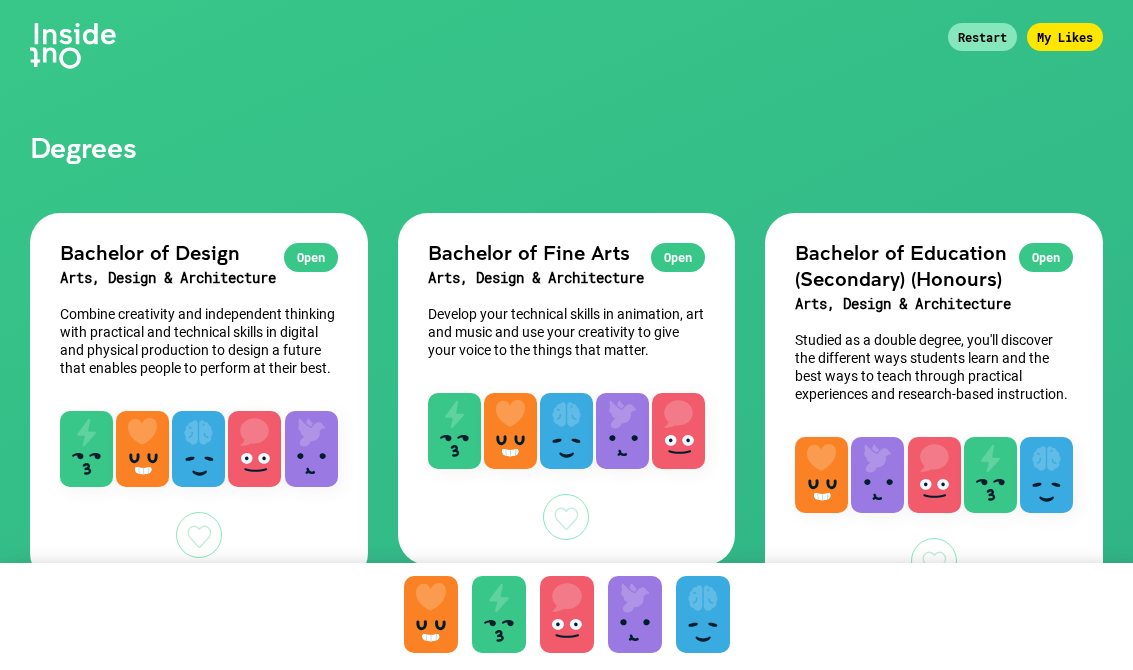 click on "Restart" at bounding box center [982, 37] 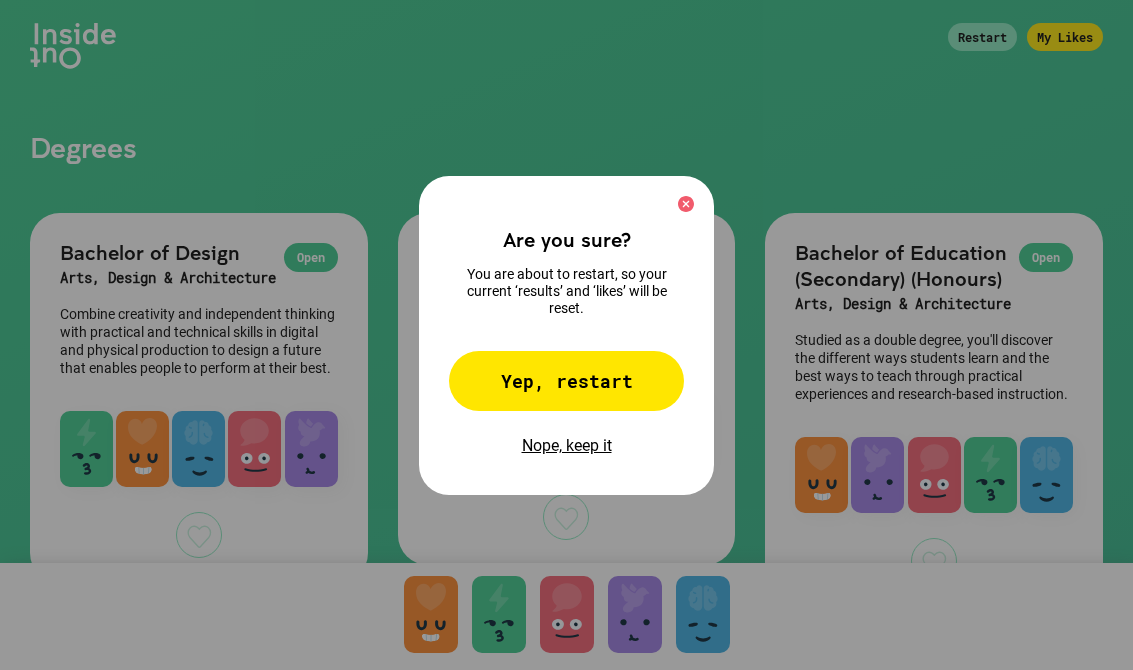 click on "Yep, restart" at bounding box center [566, 381] 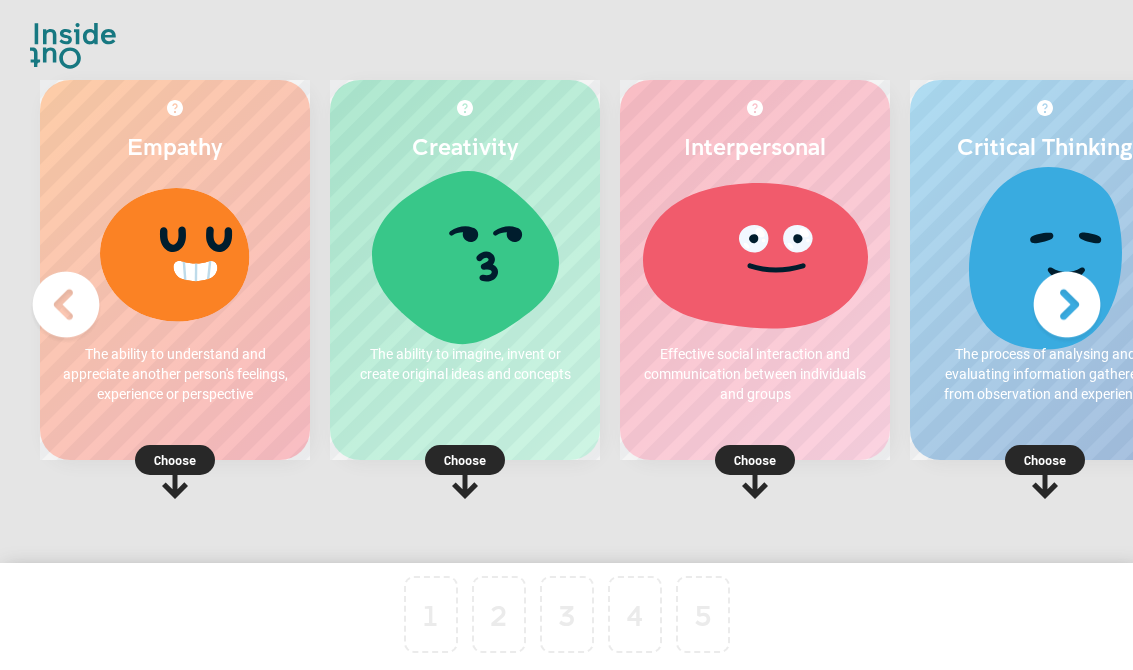 click at bounding box center (1067, 305) 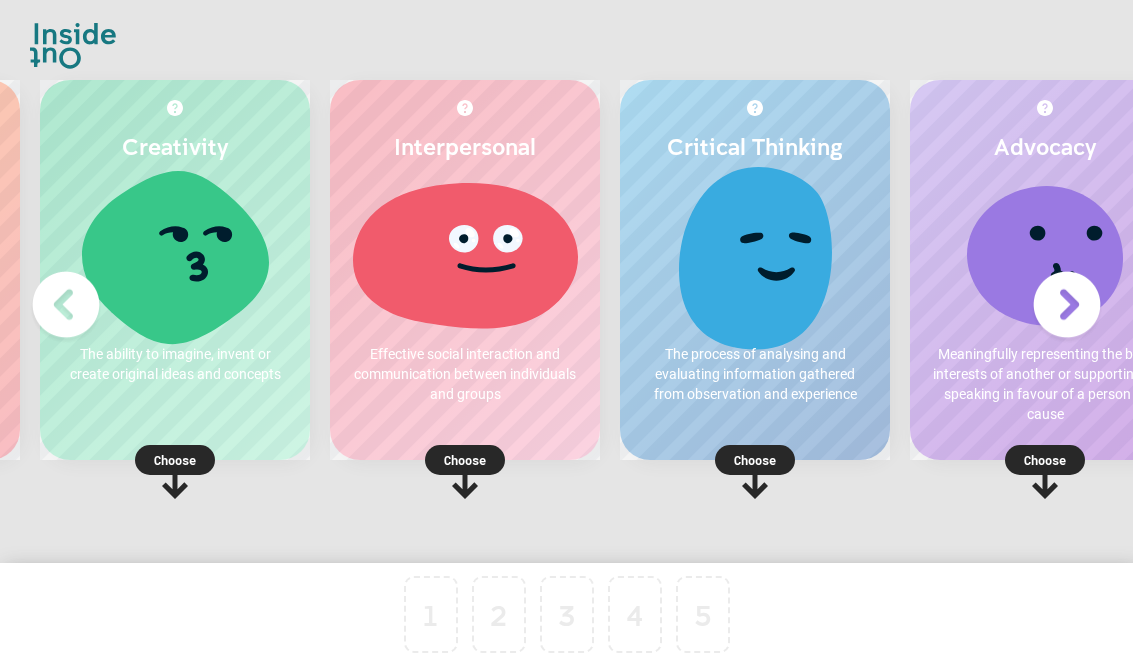 click at bounding box center (1067, 305) 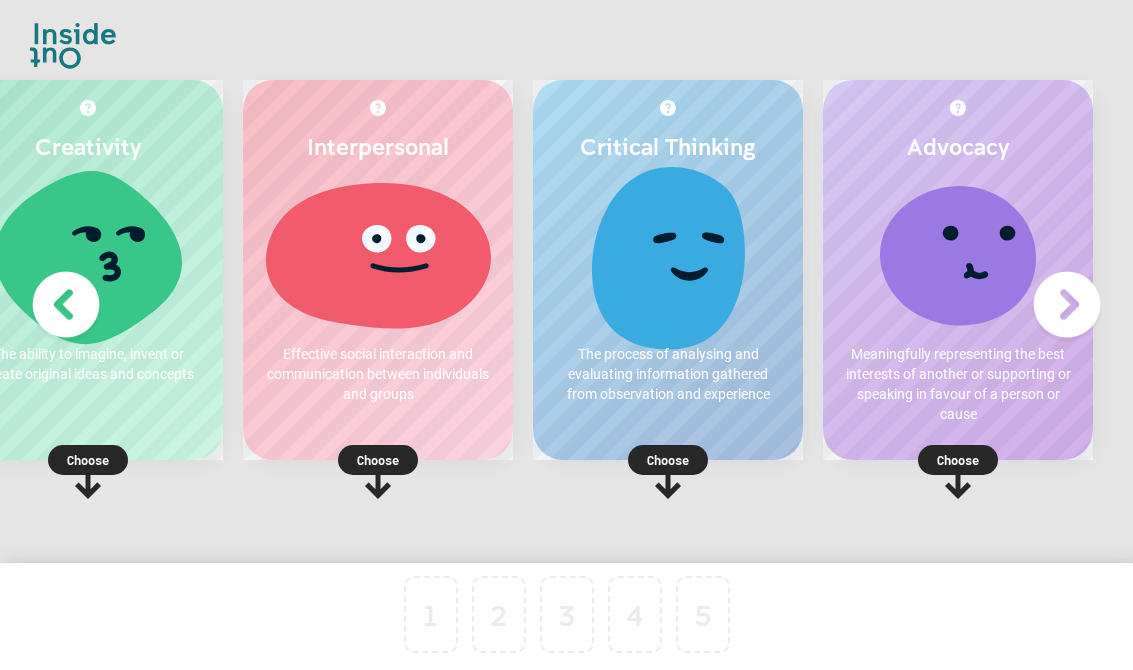 click at bounding box center (431, 614) 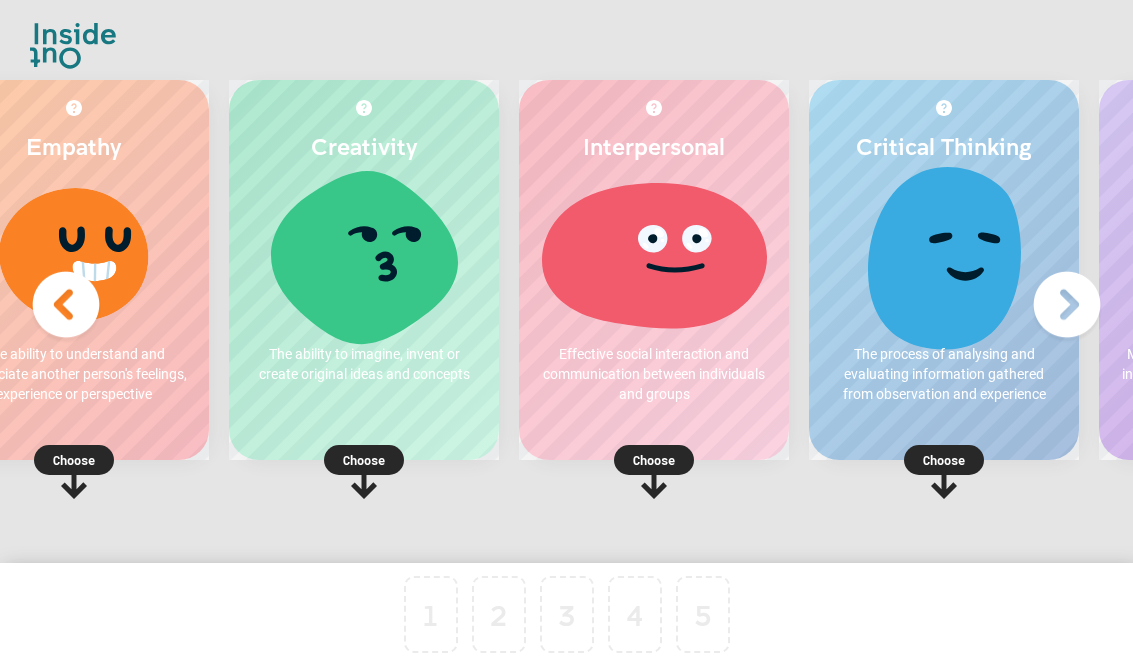 scroll, scrollTop: 0, scrollLeft: 87, axis: horizontal 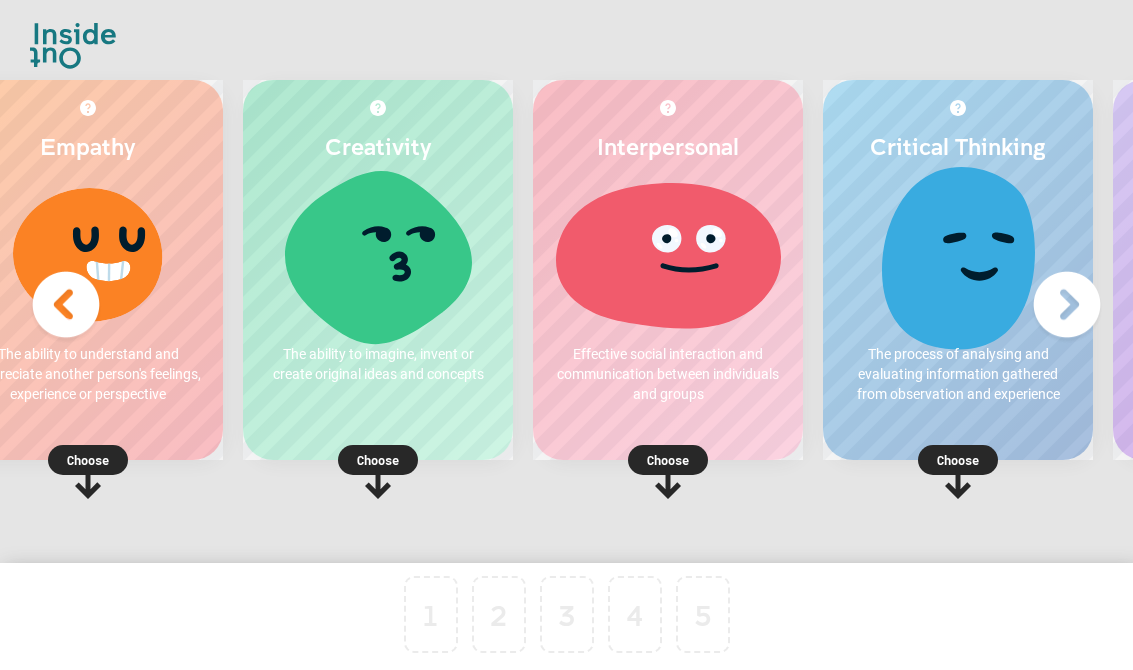 click at bounding box center [66, 305] 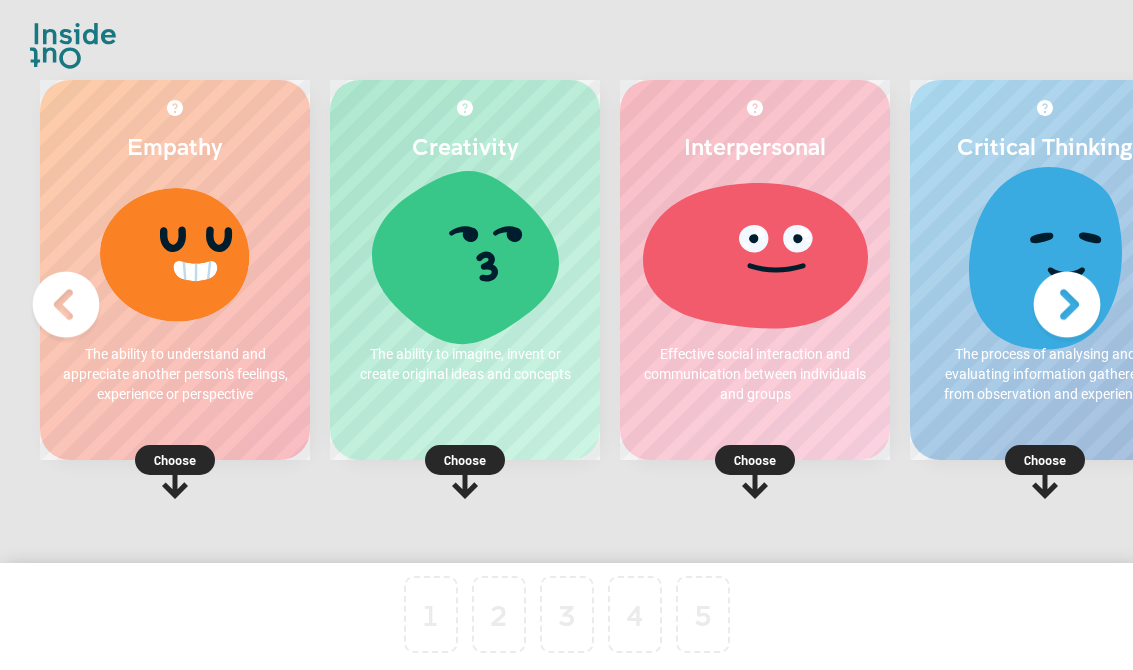 click on "Empathy The ability to understand and appreciate another person's feelings, experience or perspective Choose Creativity The ability to imagine, invent or create original ideas and concepts Choose Interpersonal Effective social interaction and communication between individuals and groups Choose Critical Thinking The process of analysing and evaluating information gathered from observation and experience Choose Advocacy Meaningfully representing the best interests of another or supporting or speaking in favour of a person or cause Choose" at bounding box center (566, 375) 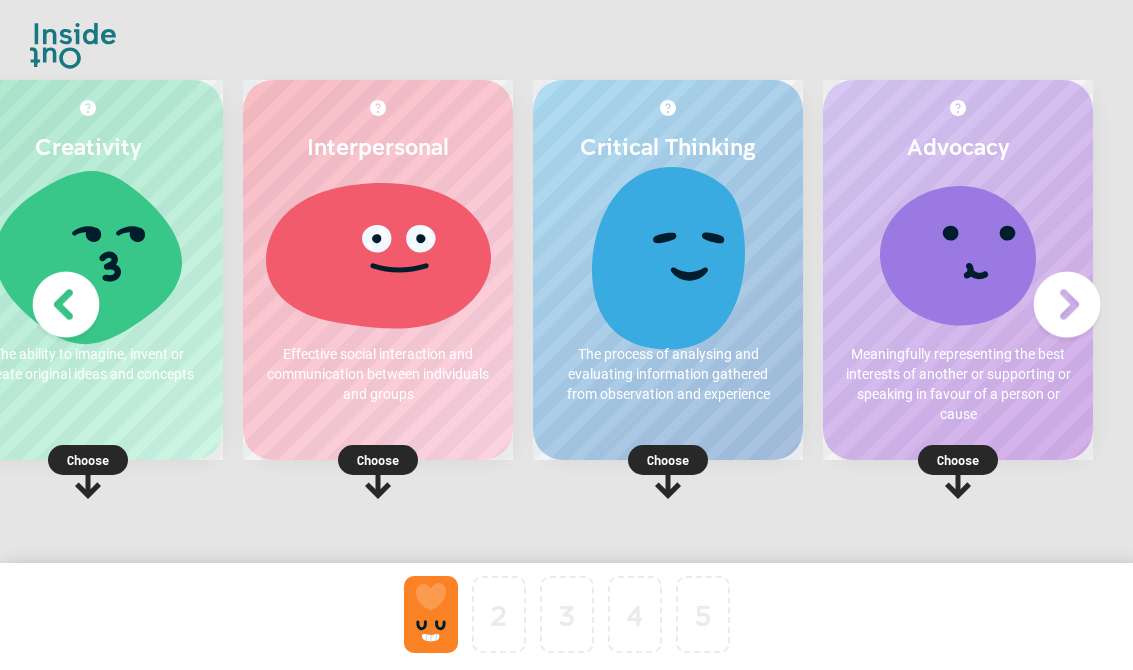scroll, scrollTop: 0, scrollLeft: 87, axis: horizontal 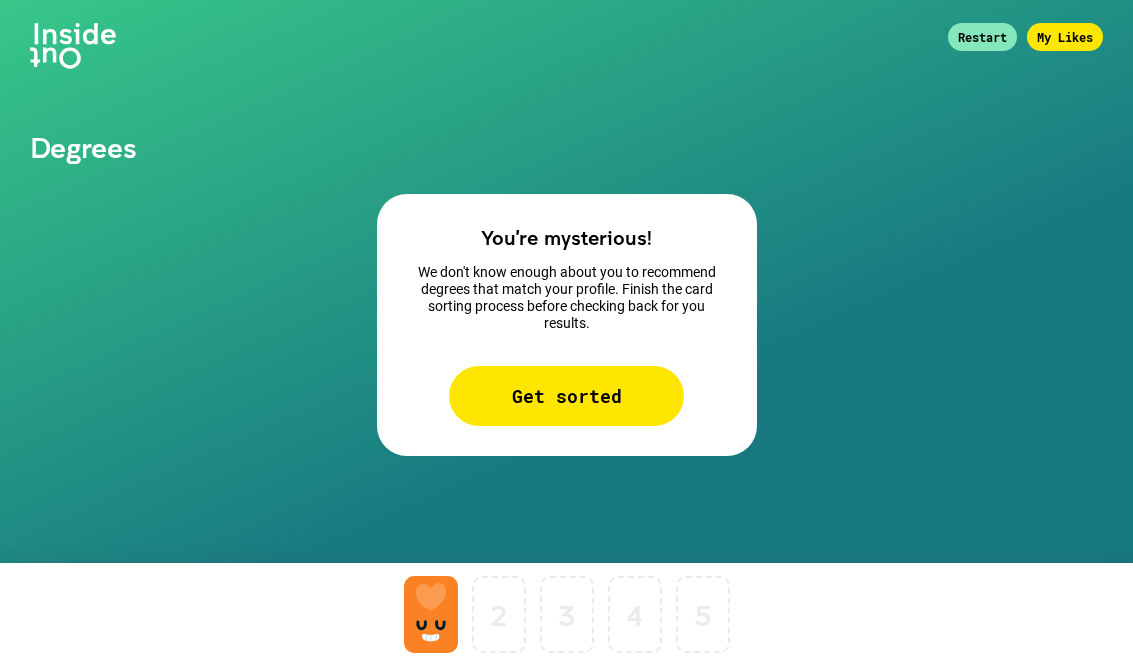 click on "Restart" at bounding box center (982, 37) 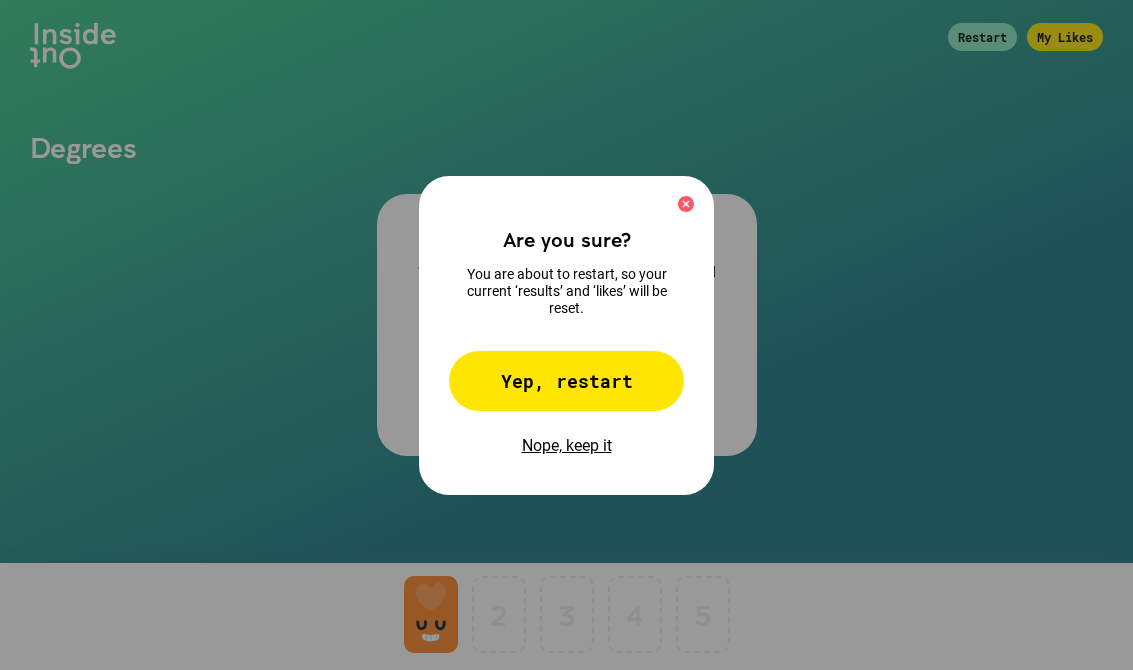 click on "Yep, restart" at bounding box center [566, 381] 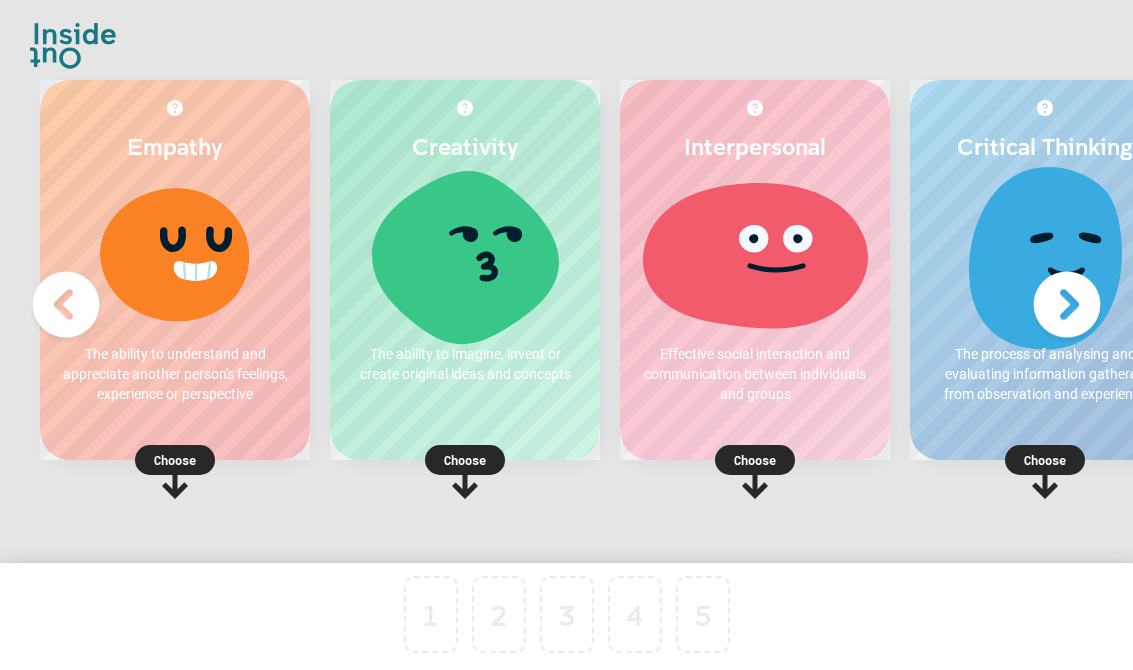 click on "Choose" at bounding box center (175, 460) 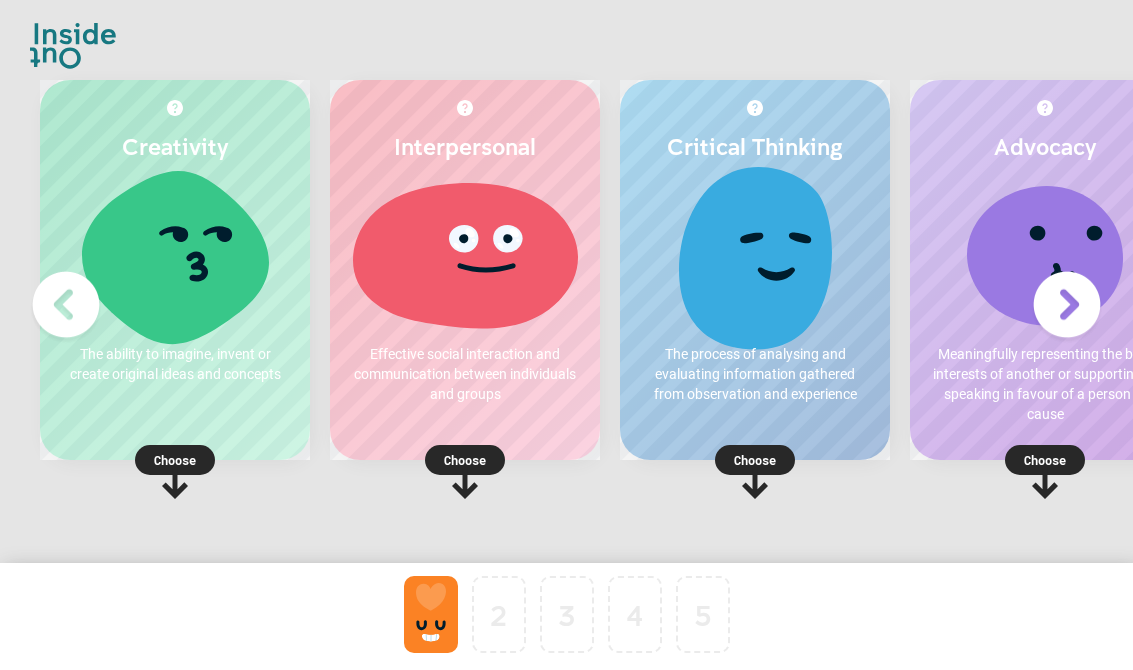 click 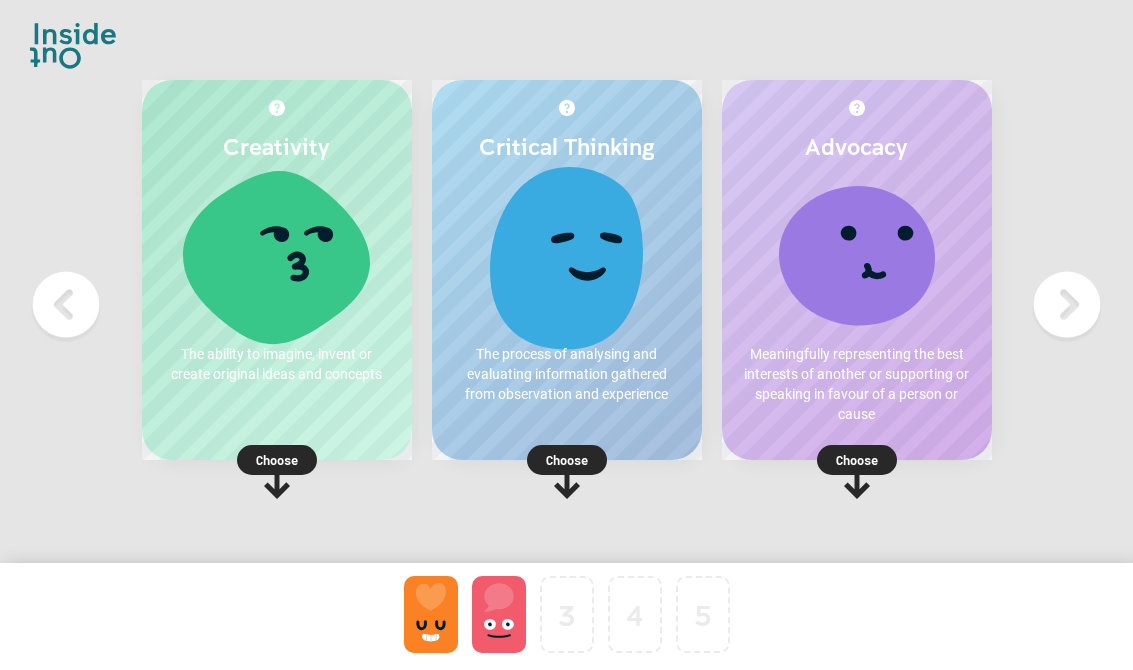 click 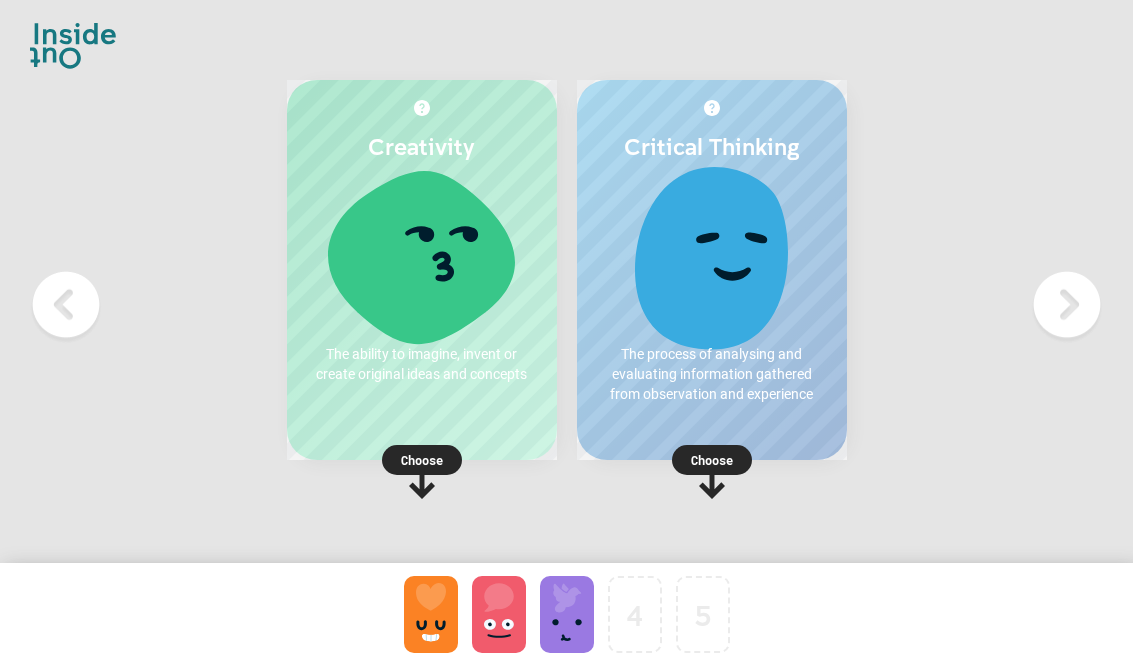 click at bounding box center [1067, 305] 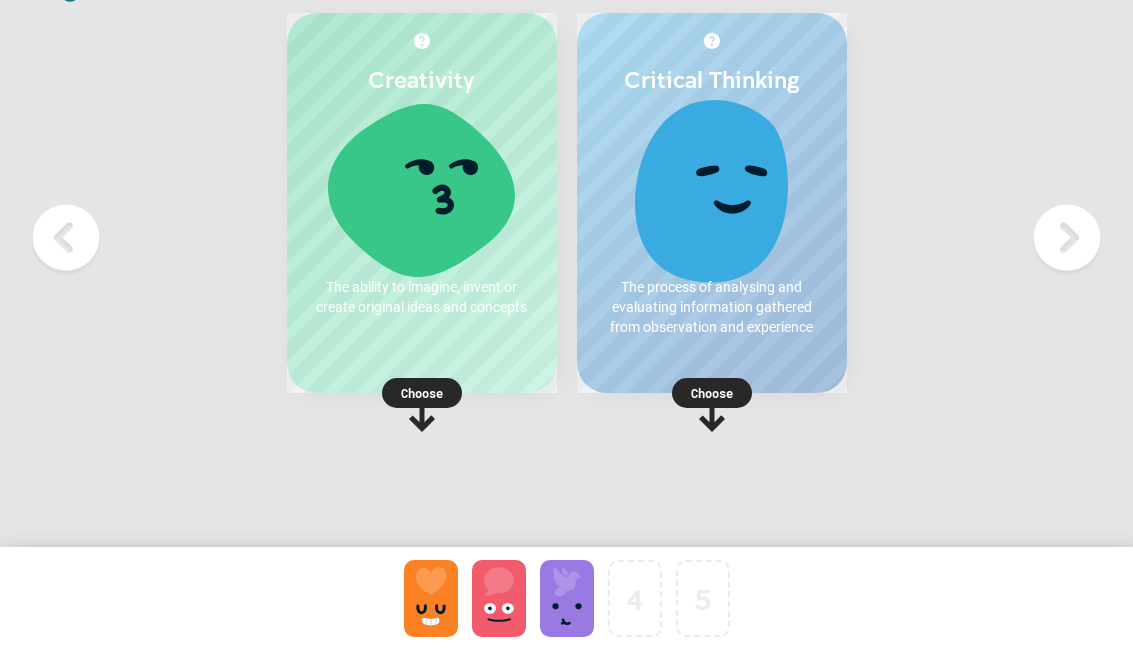 scroll, scrollTop: 49, scrollLeft: 0, axis: vertical 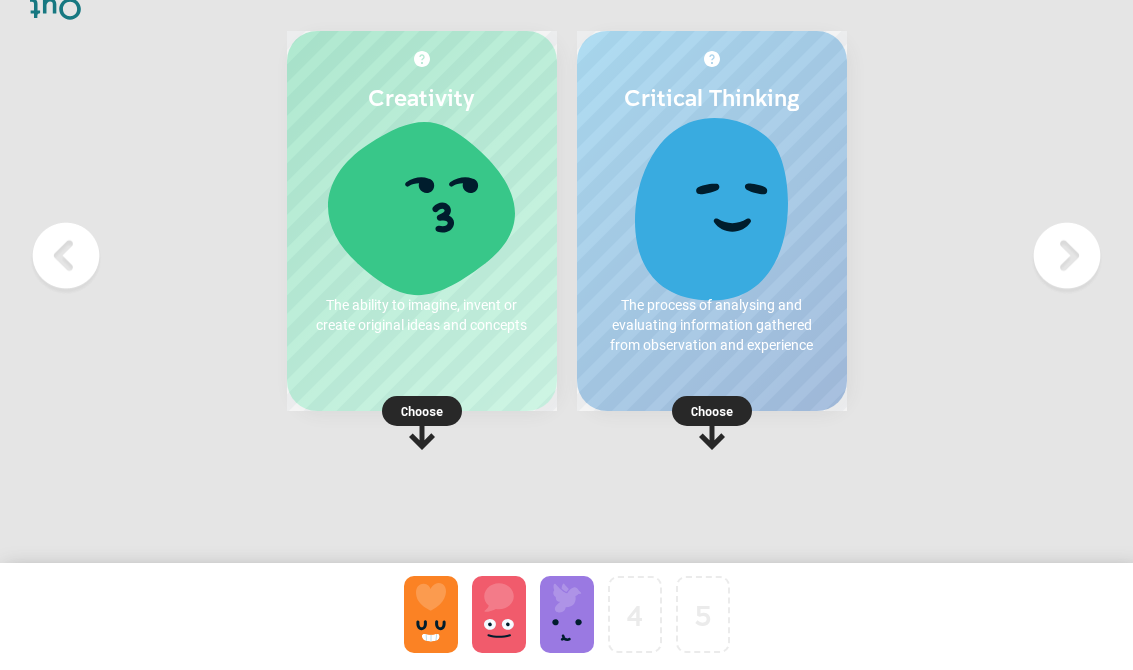 click 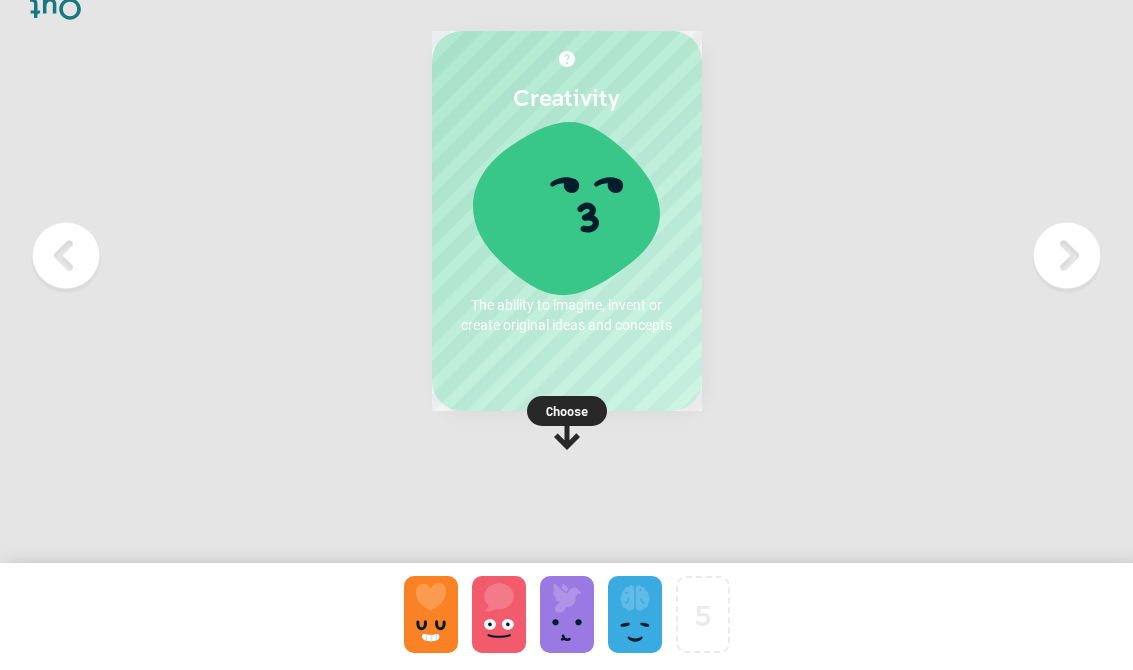 click 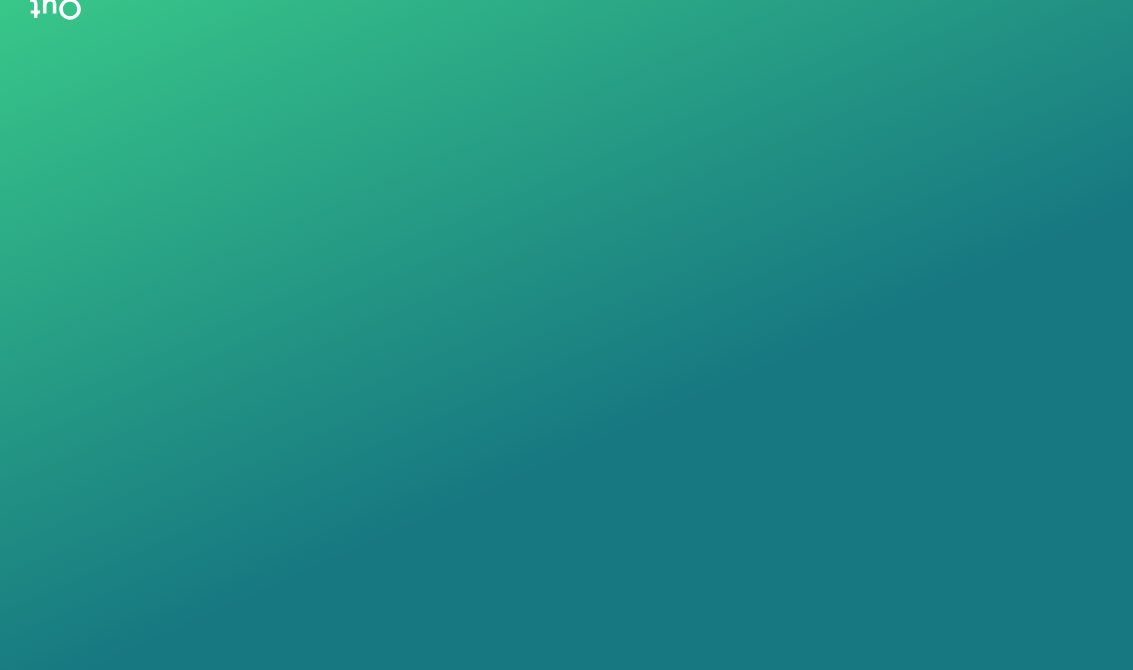 scroll, scrollTop: 0, scrollLeft: 0, axis: both 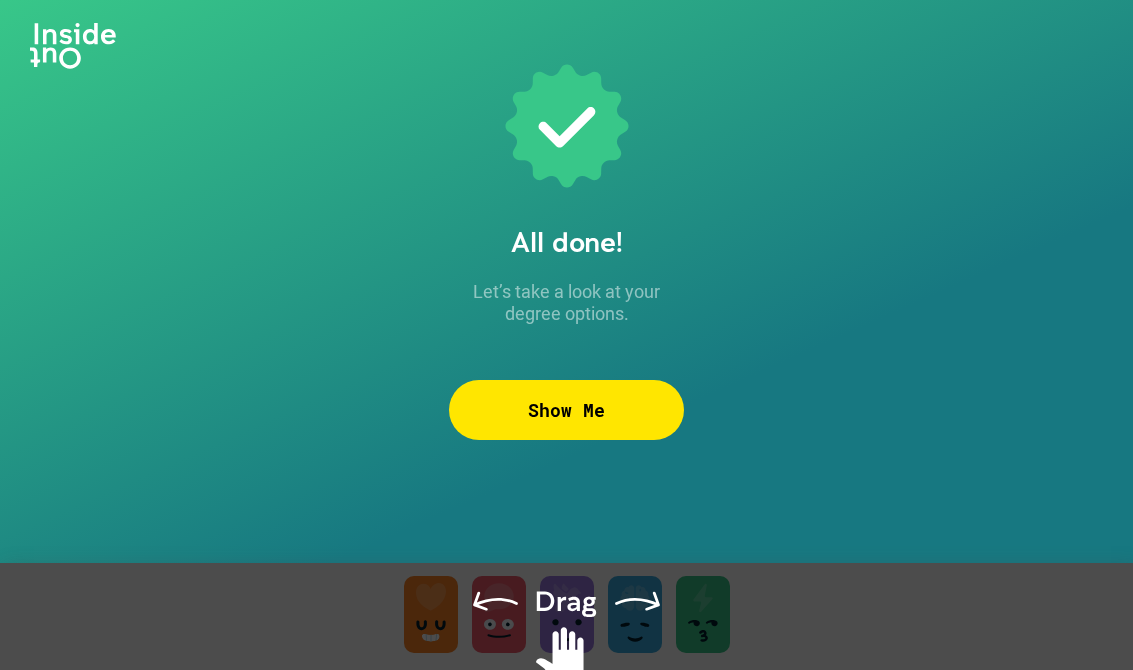 click on "Show Me" at bounding box center (566, 410) 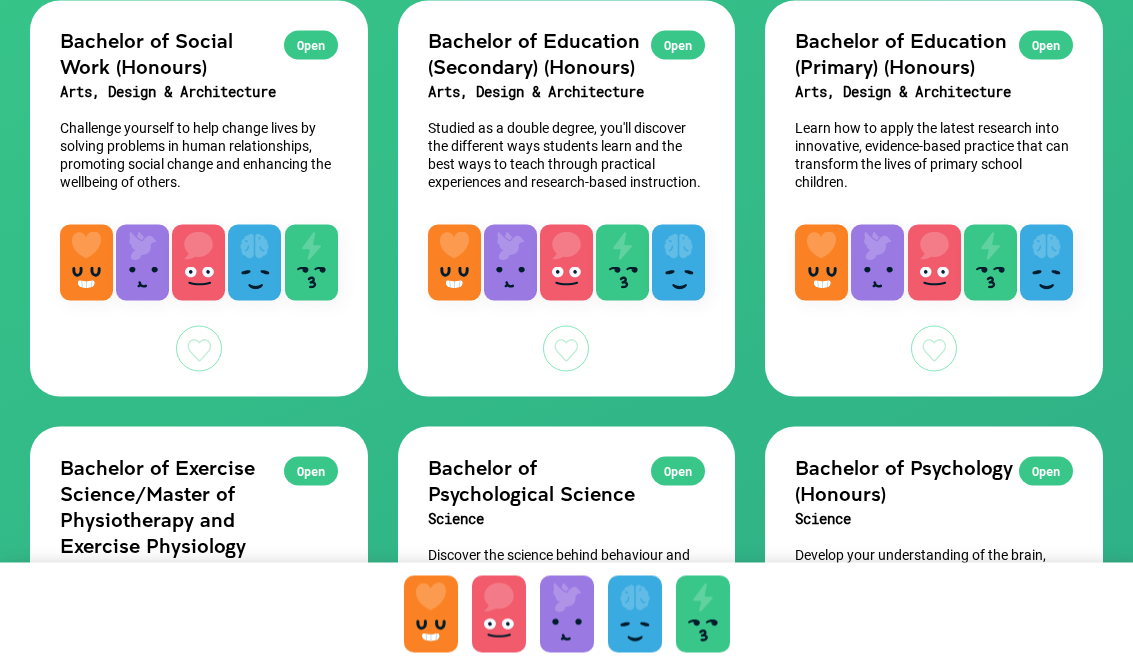scroll, scrollTop: 0, scrollLeft: 0, axis: both 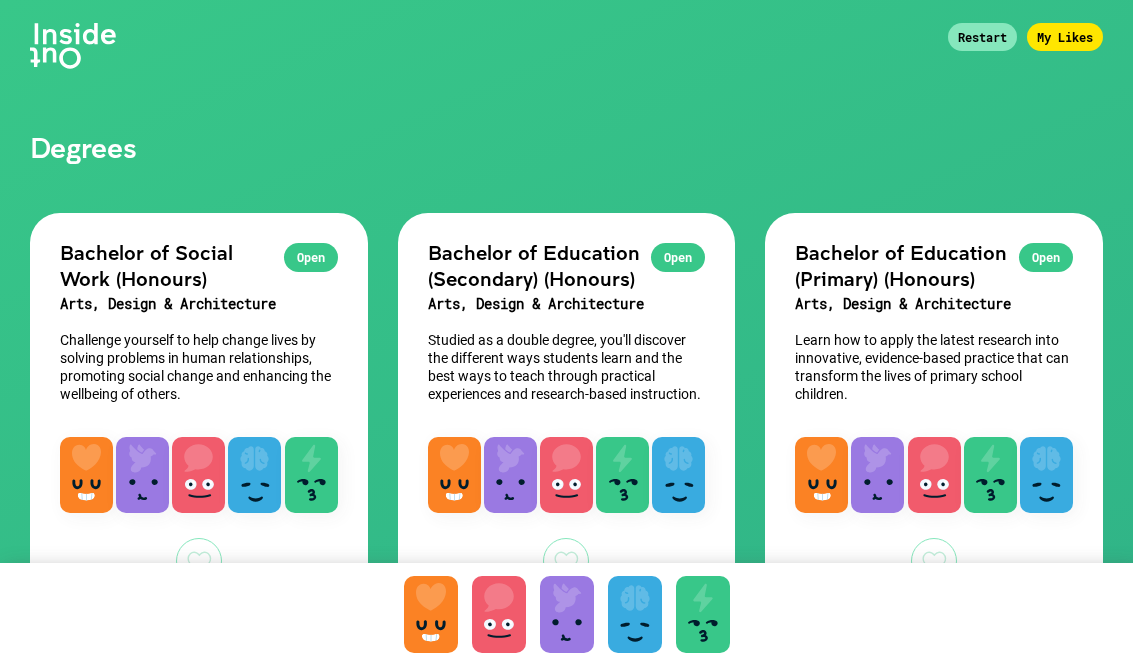 click on "Restart" at bounding box center (982, 37) 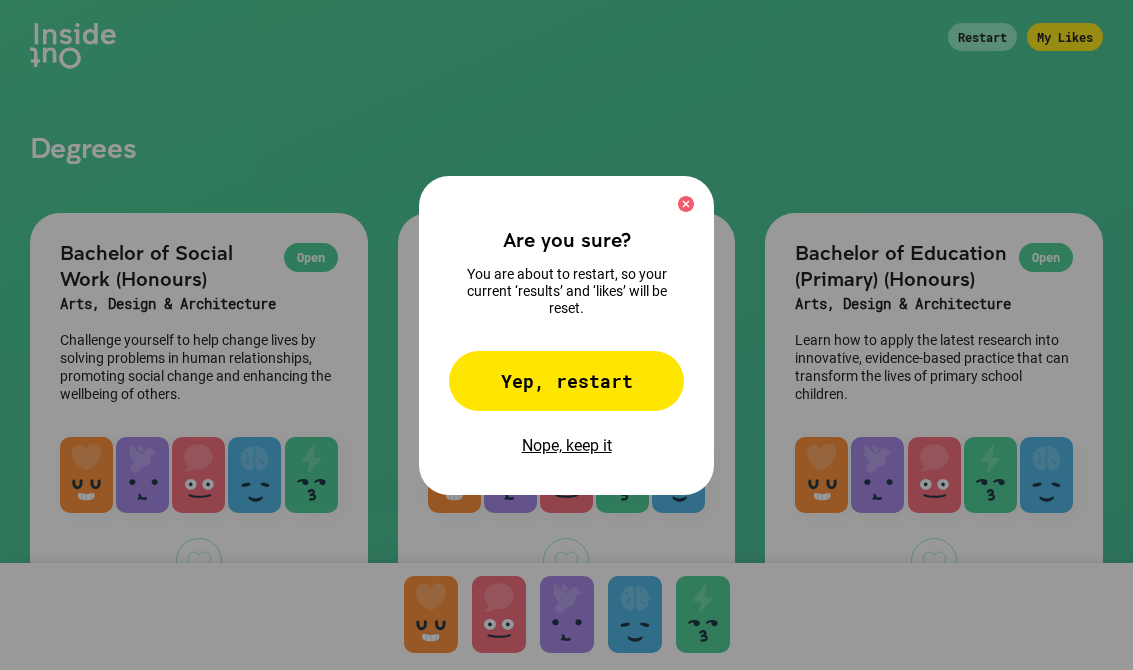 click on "Yep, restart" at bounding box center [566, 381] 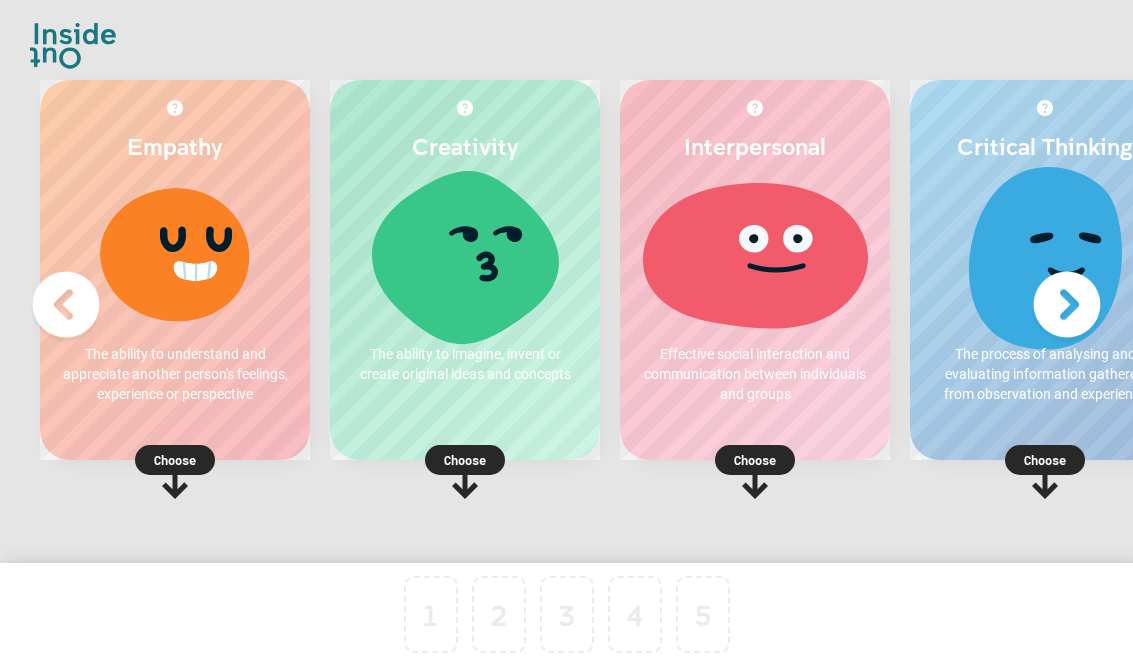 scroll, scrollTop: 0, scrollLeft: 0, axis: both 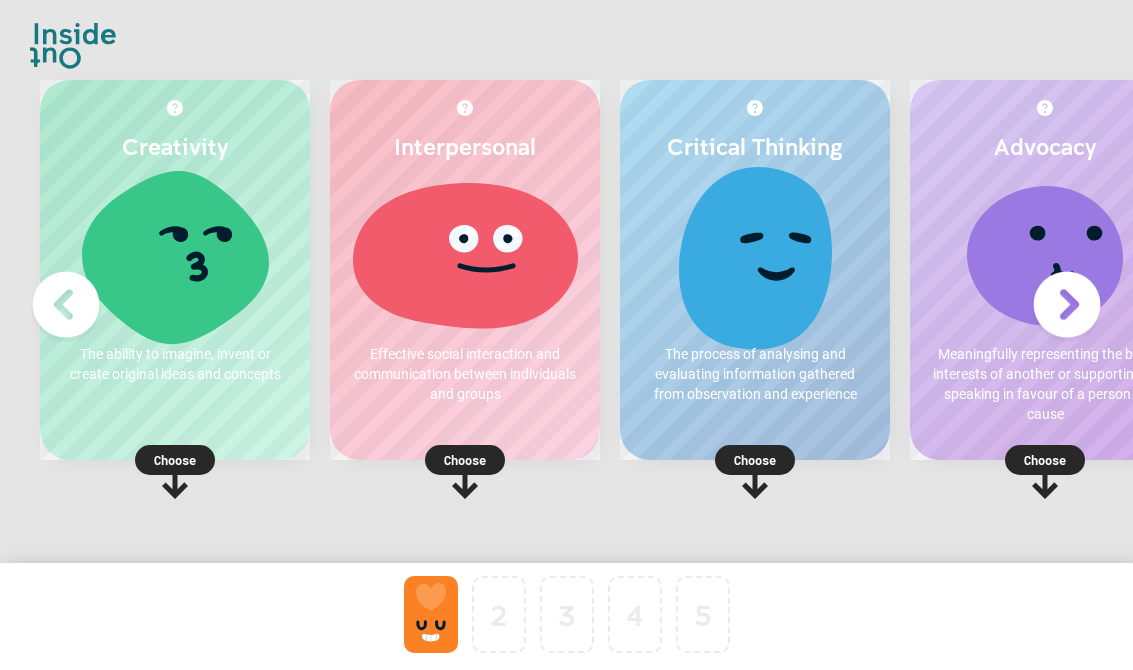 click on "Choose" at bounding box center (465, 460) 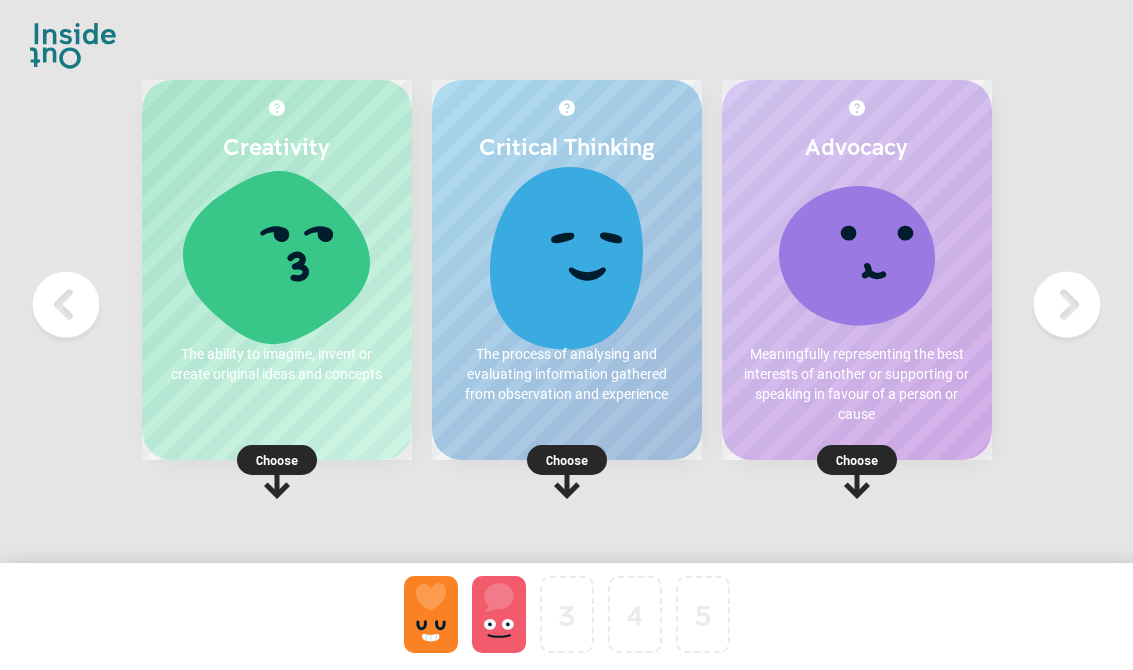 scroll, scrollTop: 0, scrollLeft: 0, axis: both 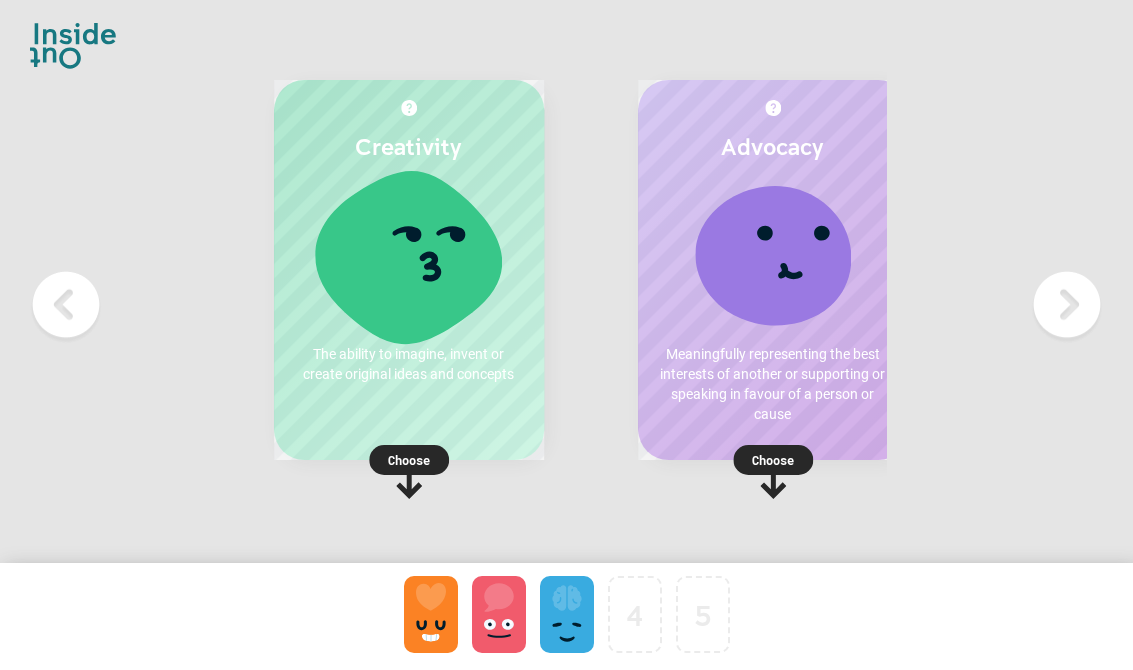 click on "Choose" at bounding box center (409, 457) 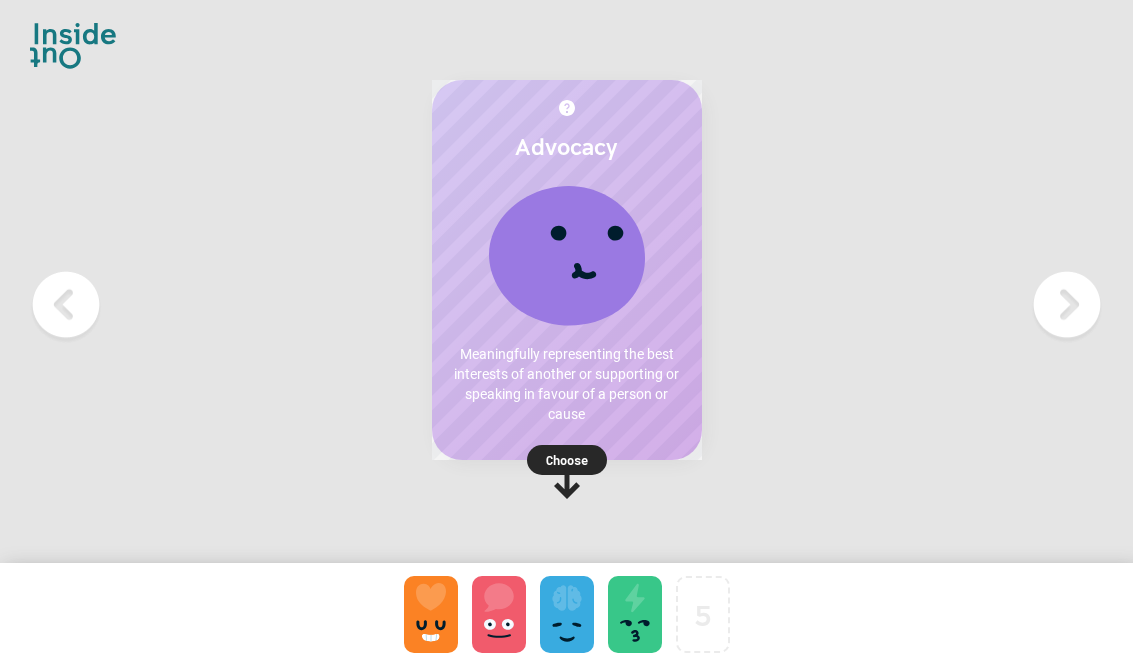 click 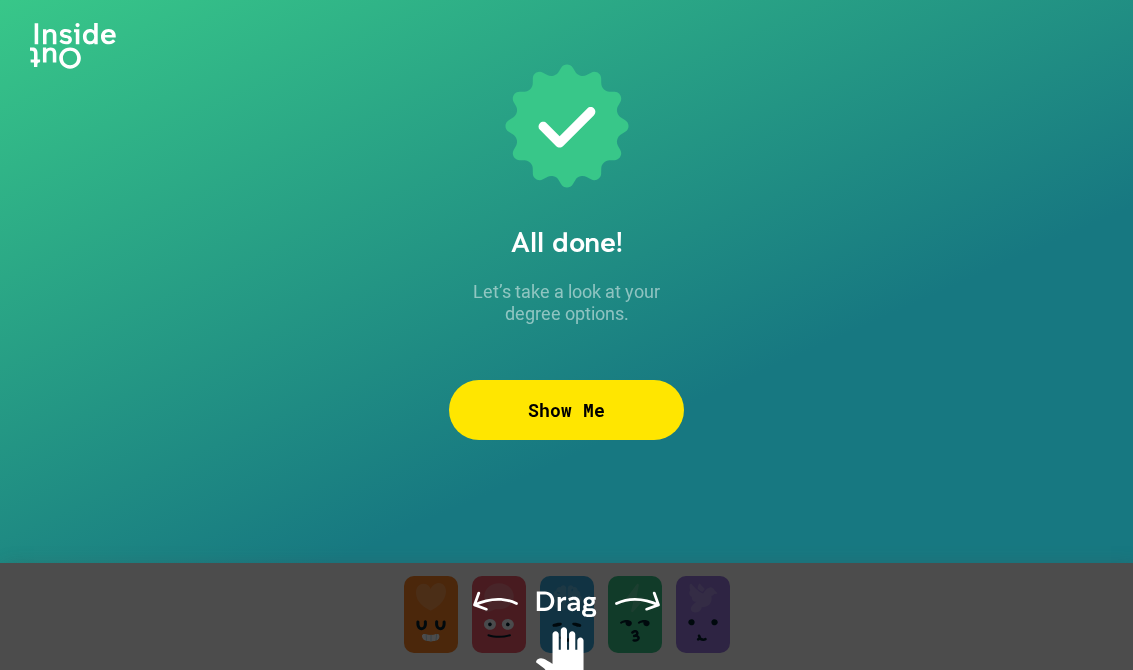 click on "Show Me" at bounding box center [566, 410] 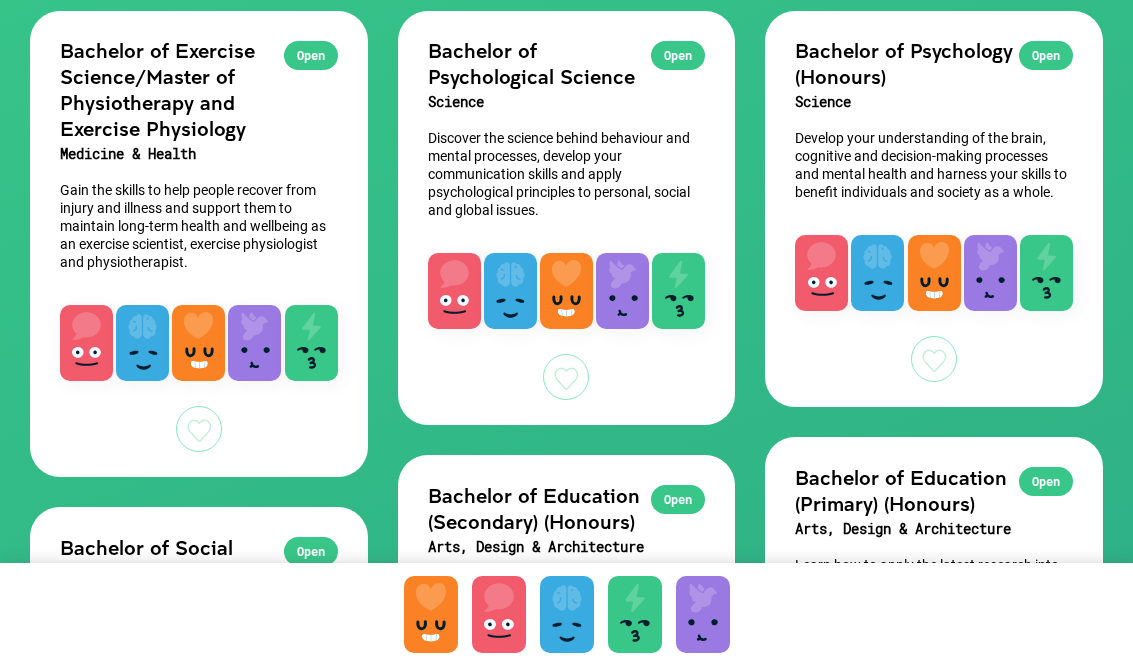 scroll, scrollTop: 0, scrollLeft: 0, axis: both 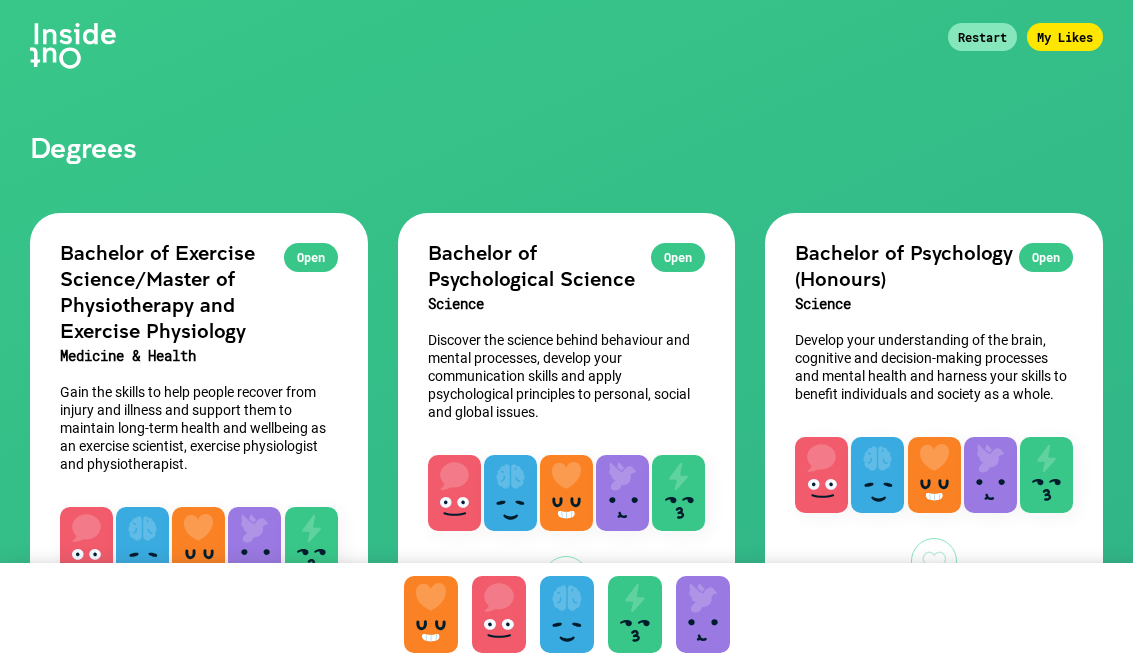 click on "Restart" at bounding box center [982, 37] 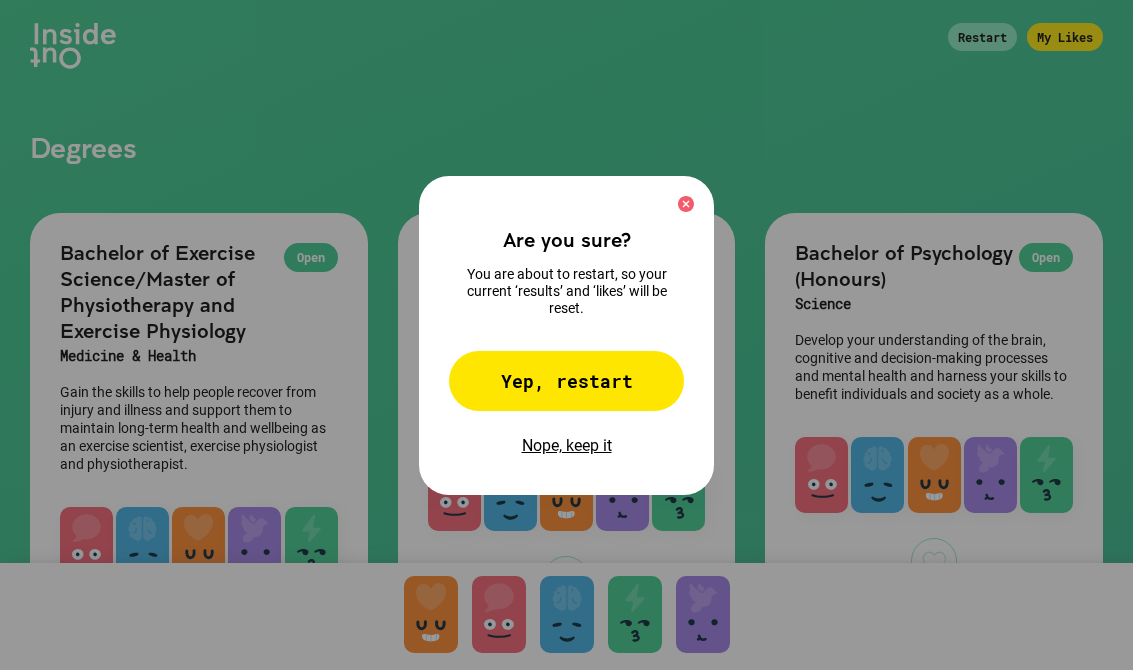 click on "Yep, restart" at bounding box center [566, 381] 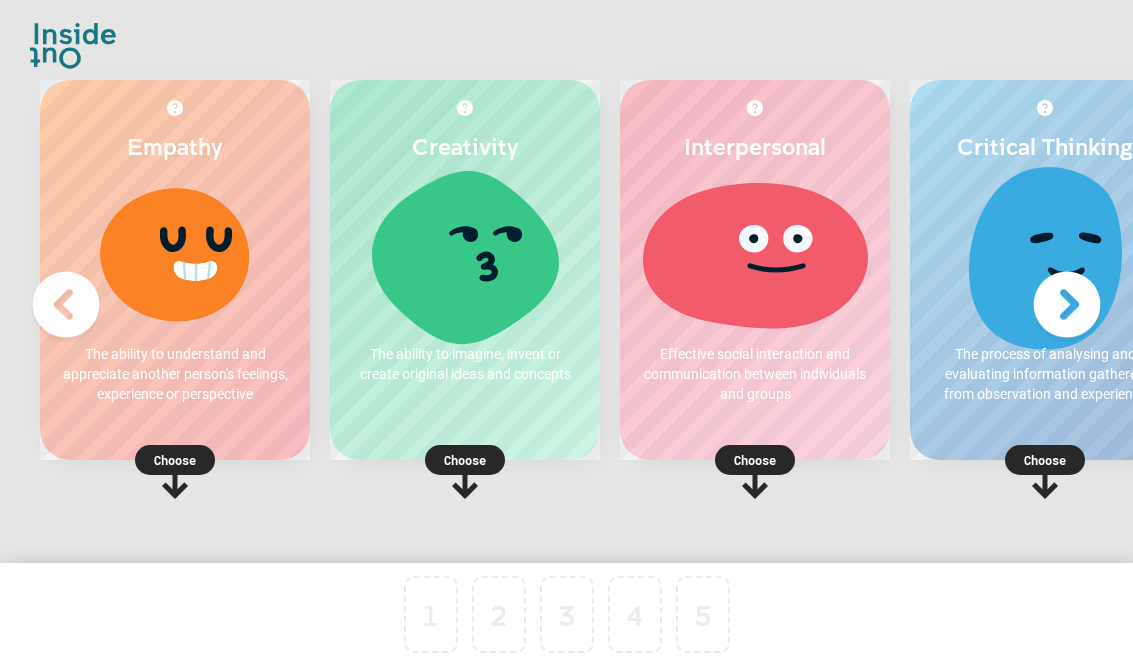 click on "The ability to imagine, invent or create original ideas and concepts" at bounding box center [465, 364] 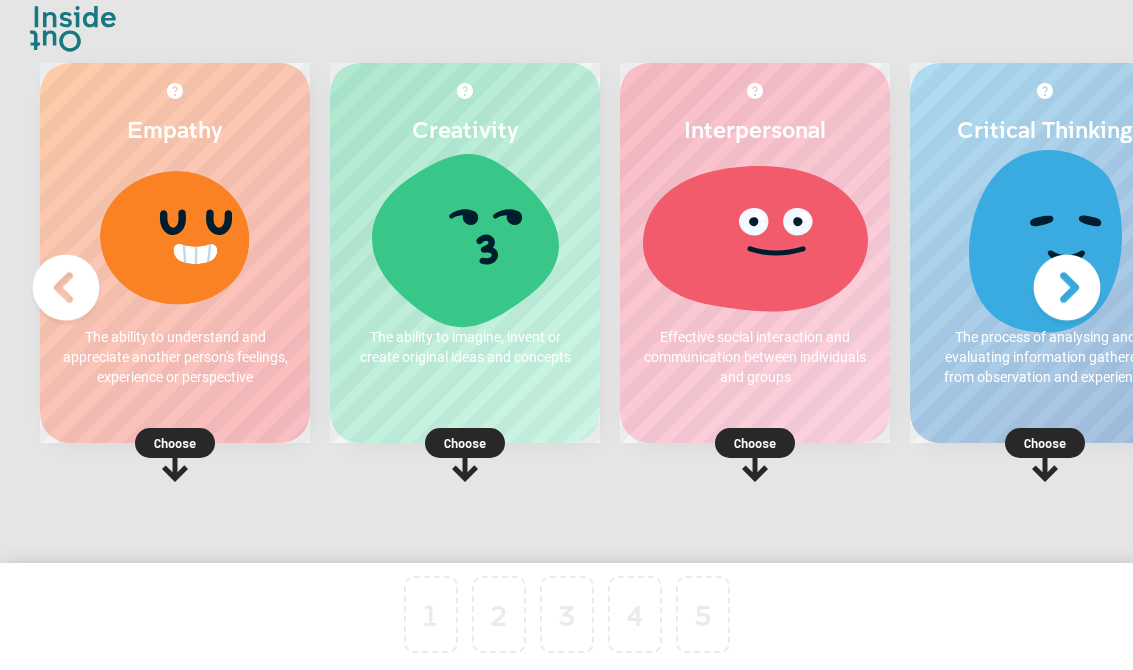 scroll, scrollTop: 49, scrollLeft: 0, axis: vertical 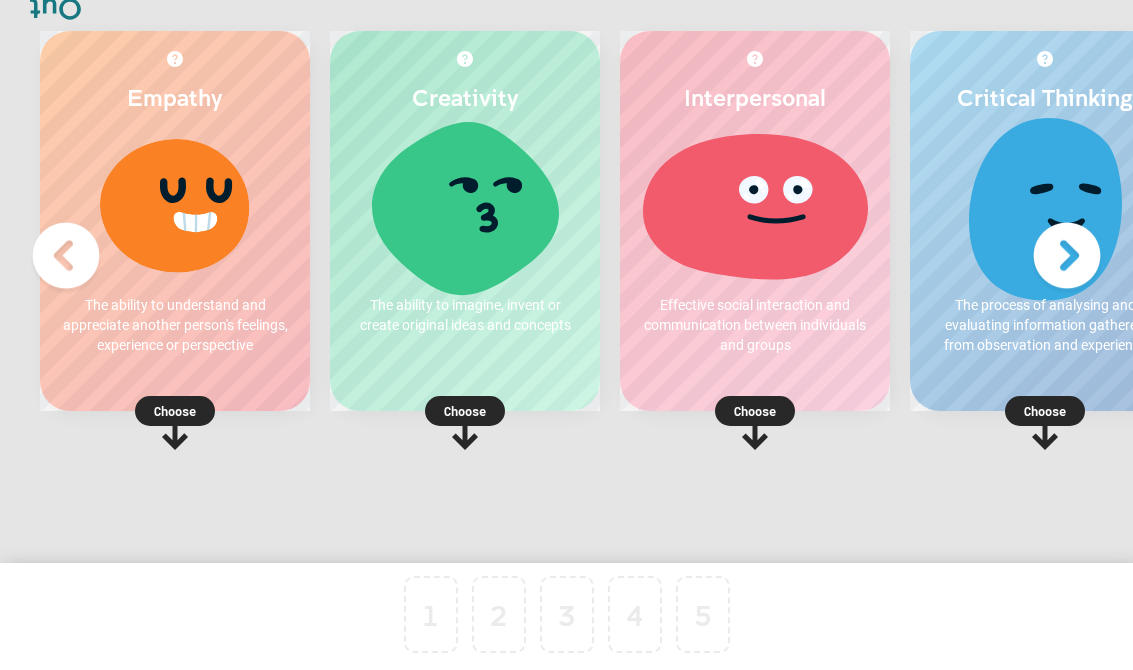 click on "Choose" at bounding box center [465, 411] 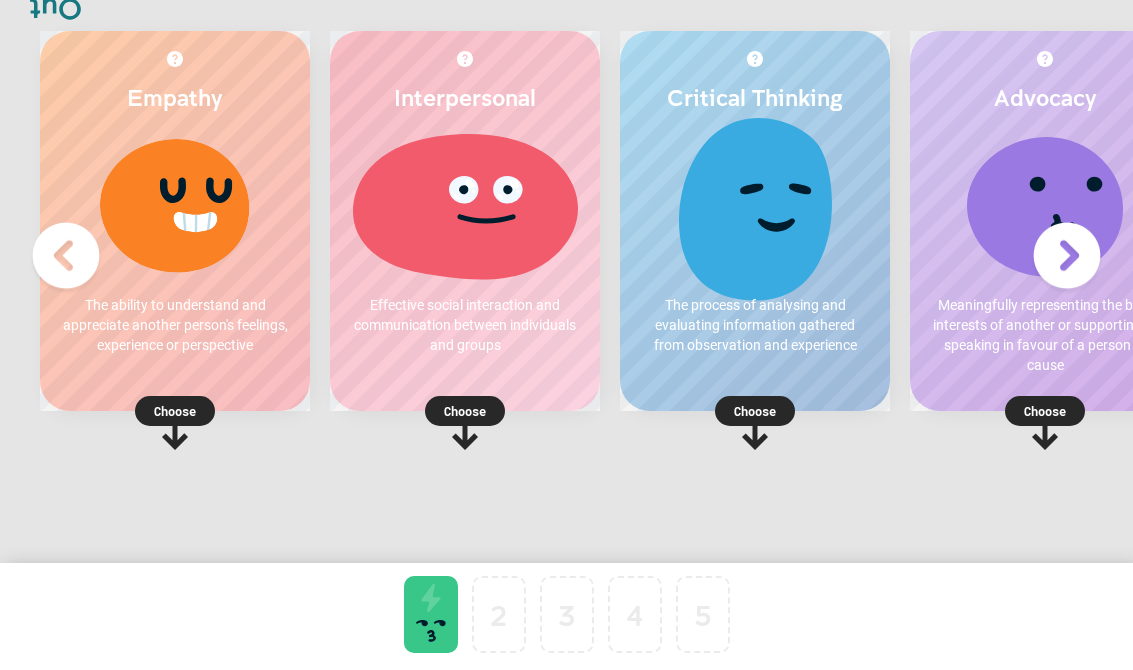 click on "Choose" at bounding box center [465, 411] 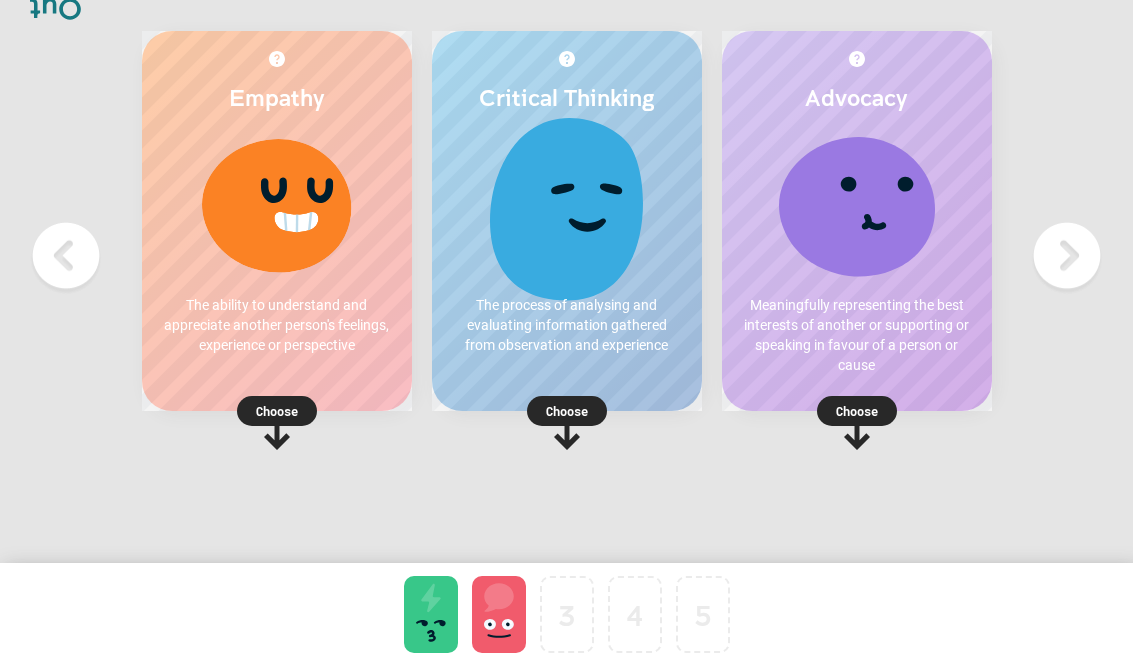 click on "Choose" at bounding box center (857, 411) 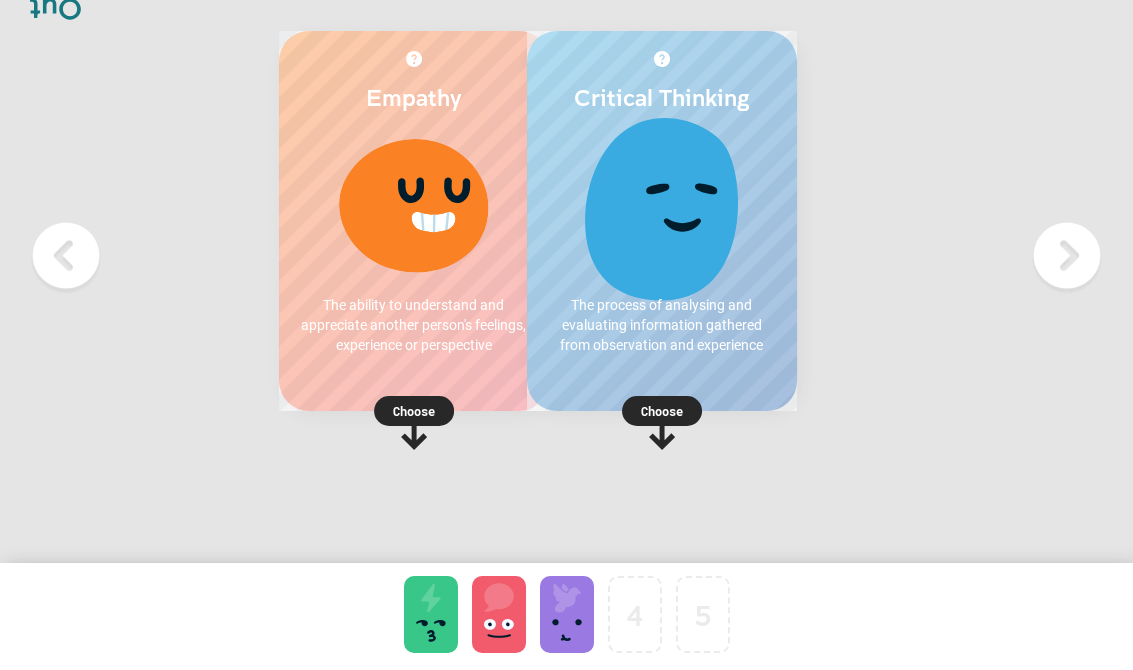 click on "Choose" at bounding box center [662, 411] 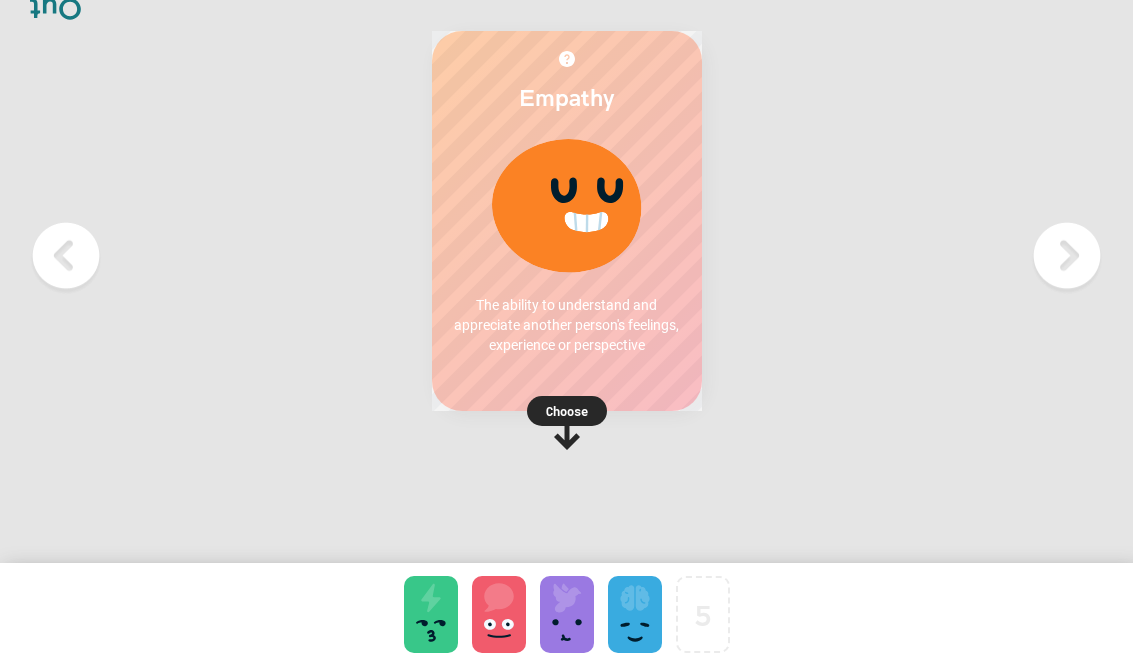 click on "Choose" at bounding box center (567, 411) 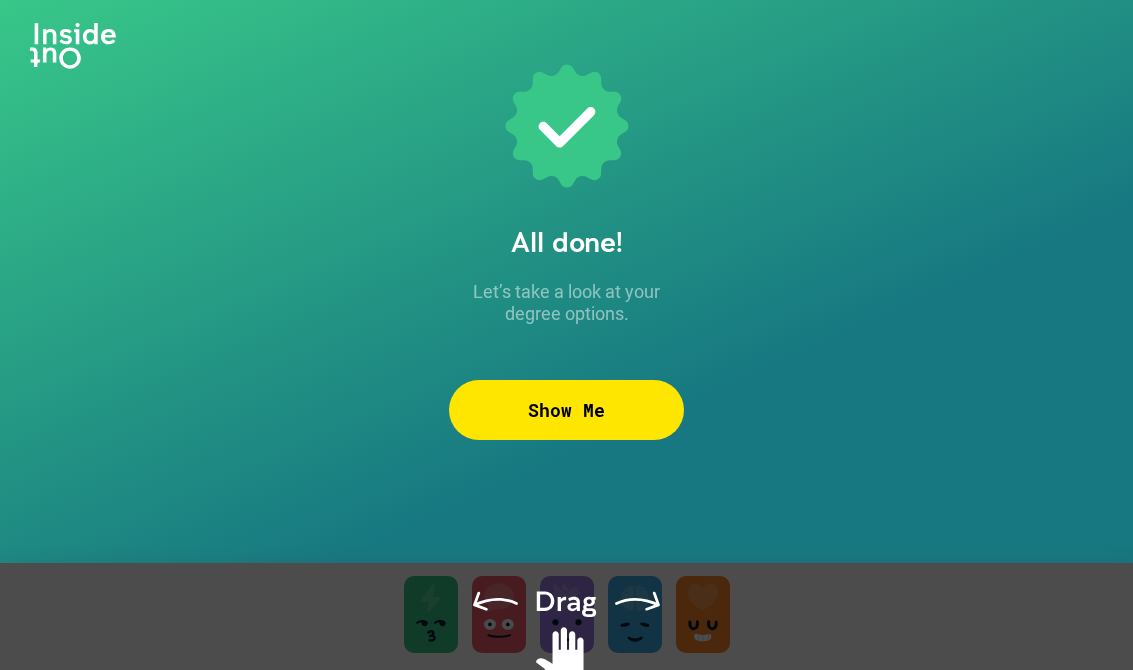 click on "Show Me" at bounding box center [566, 410] 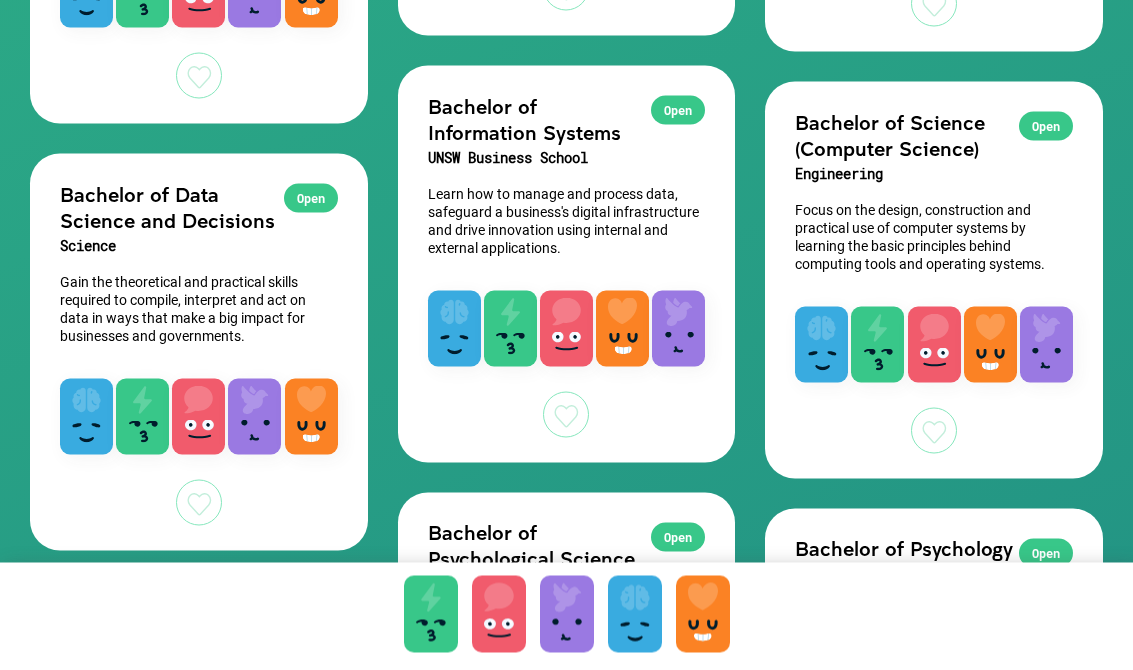 scroll, scrollTop: 0, scrollLeft: 0, axis: both 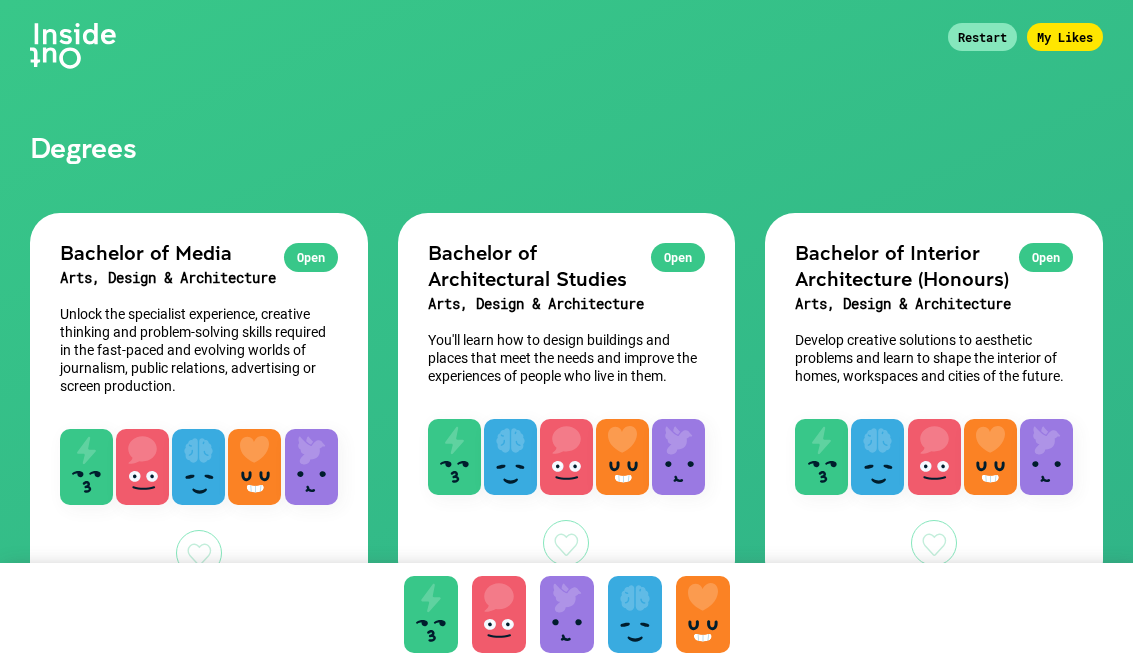 click on "Restart" at bounding box center [982, 37] 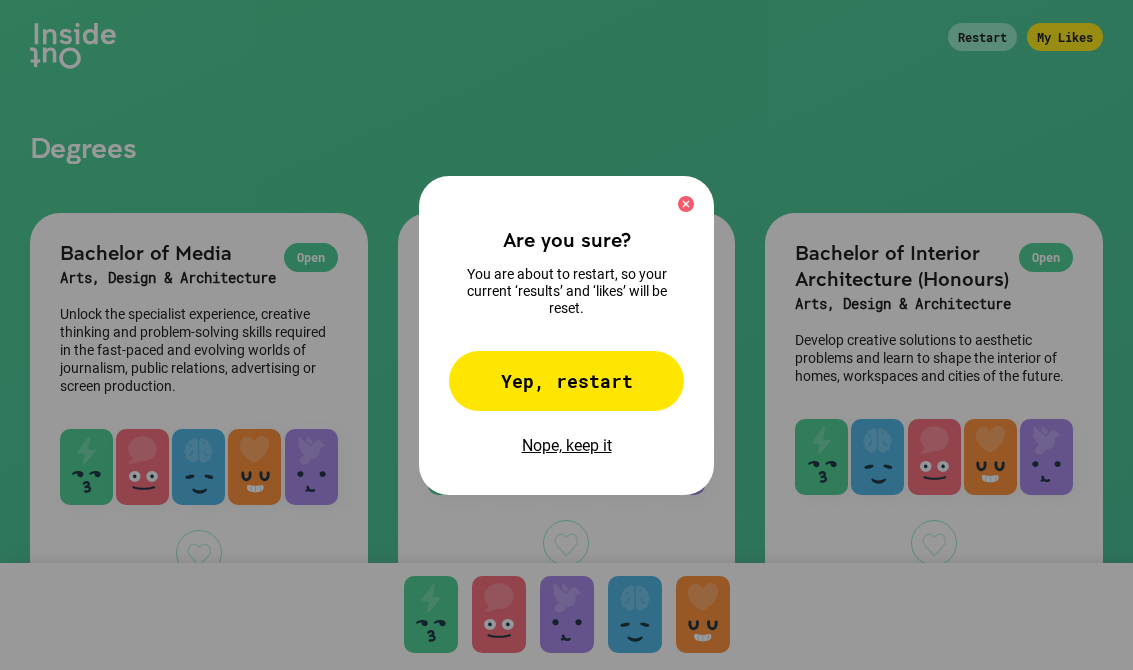 click on "Yep, restart" at bounding box center (566, 381) 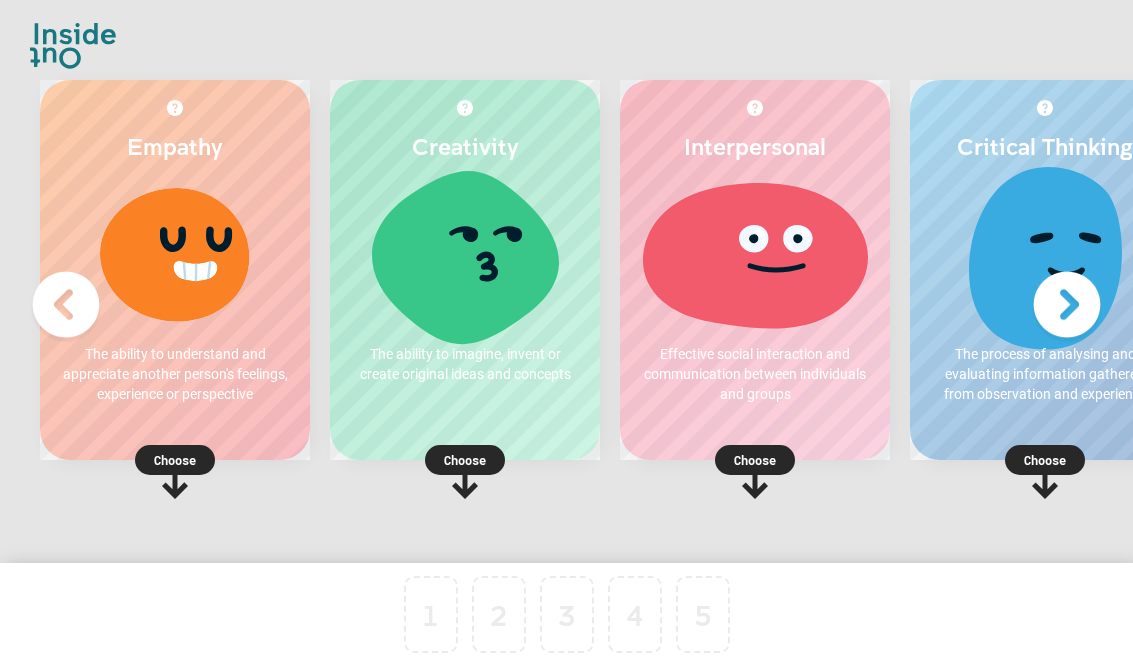 click on "Choose" at bounding box center [175, 460] 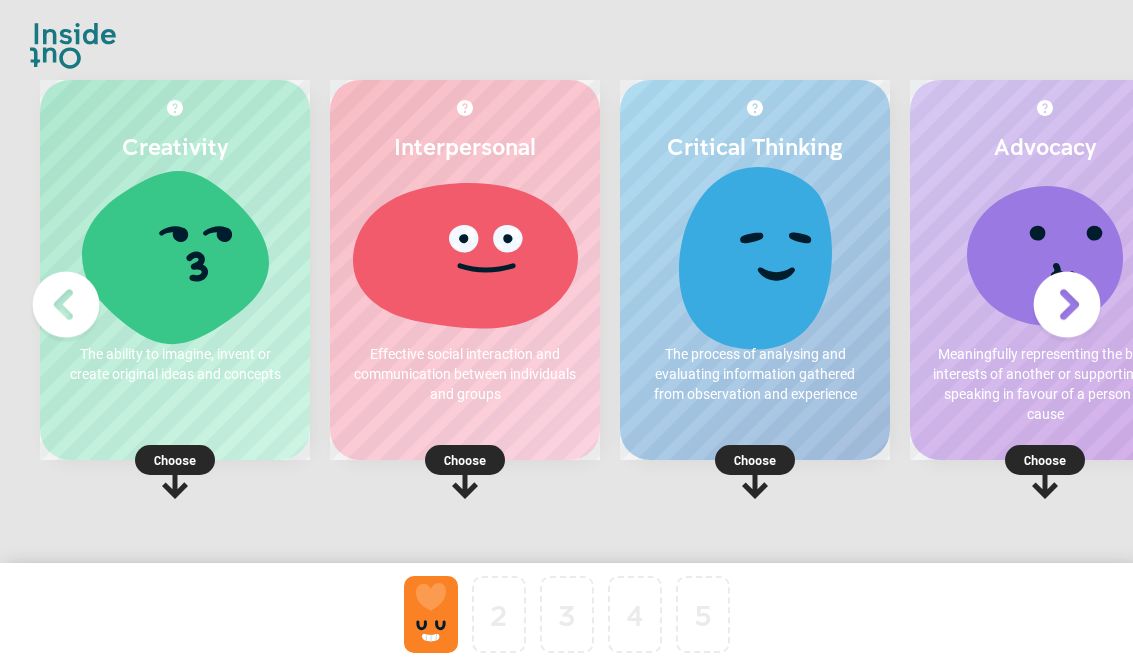 click on "Choose" at bounding box center (465, 460) 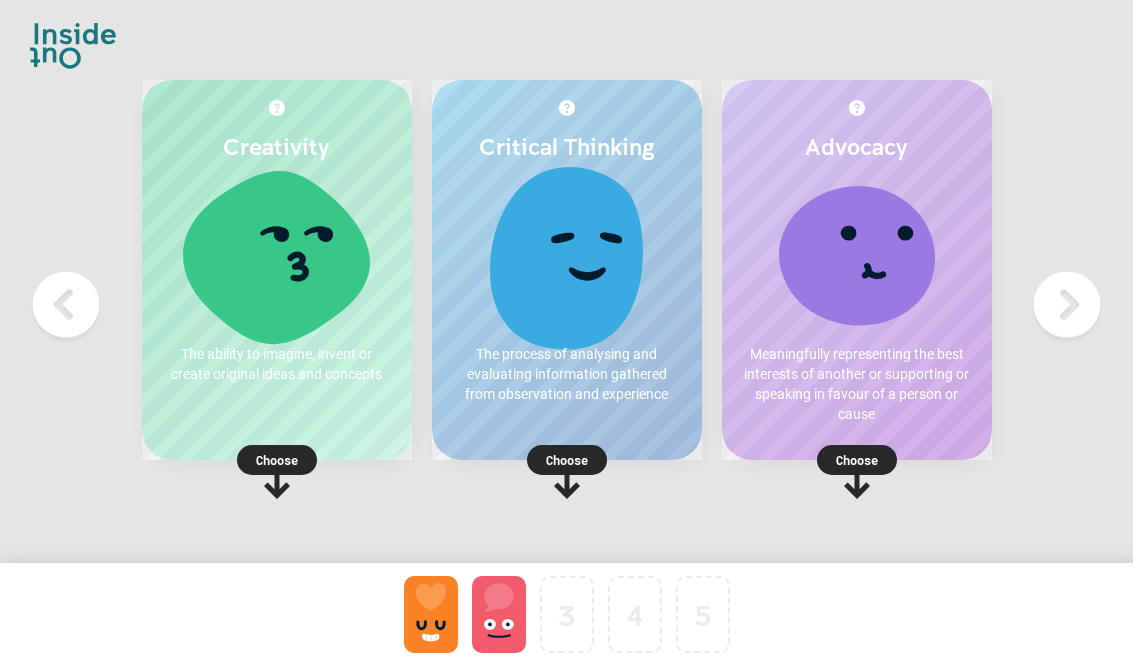 click on "Choose" at bounding box center (567, 460) 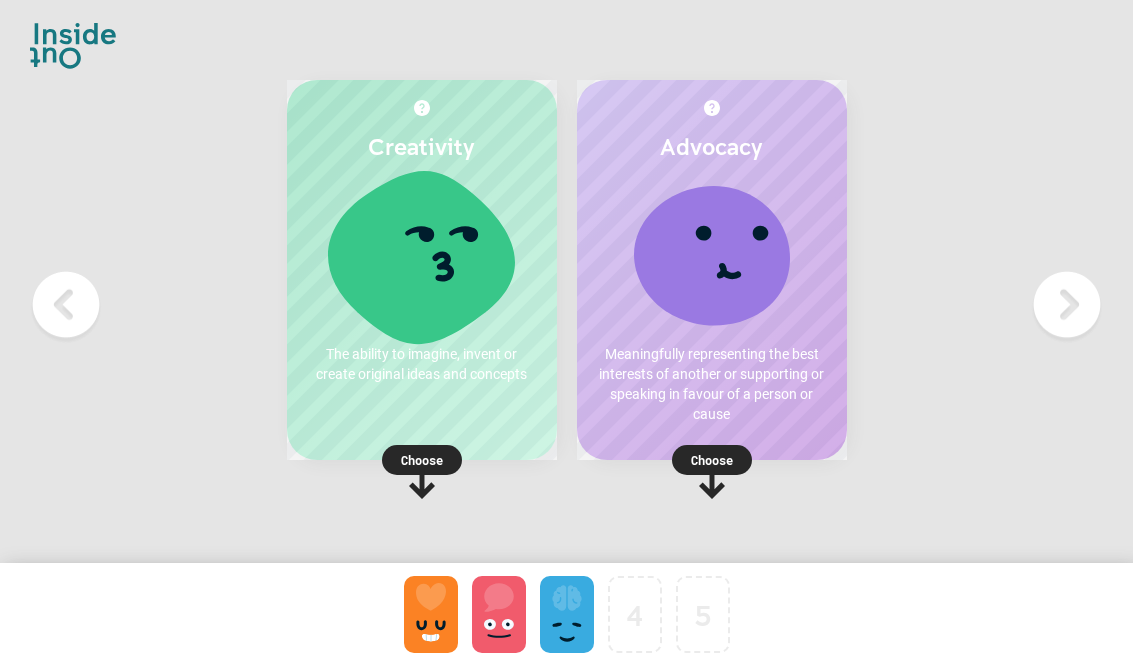 click on "Choose" at bounding box center (712, 460) 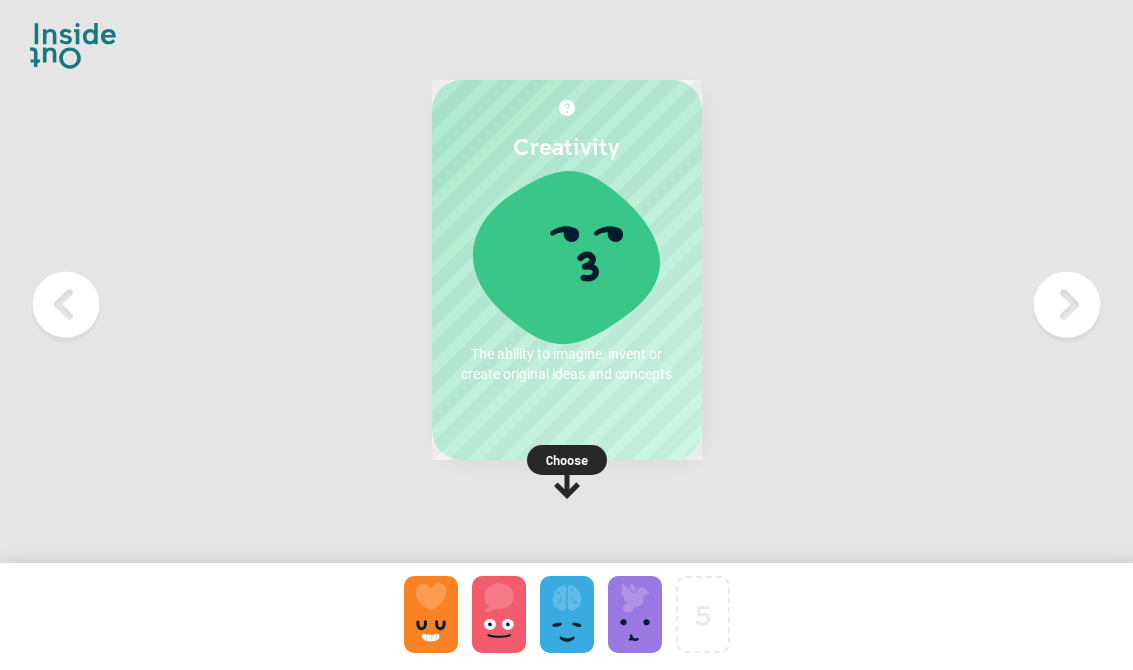 click on "Choose" at bounding box center (567, 460) 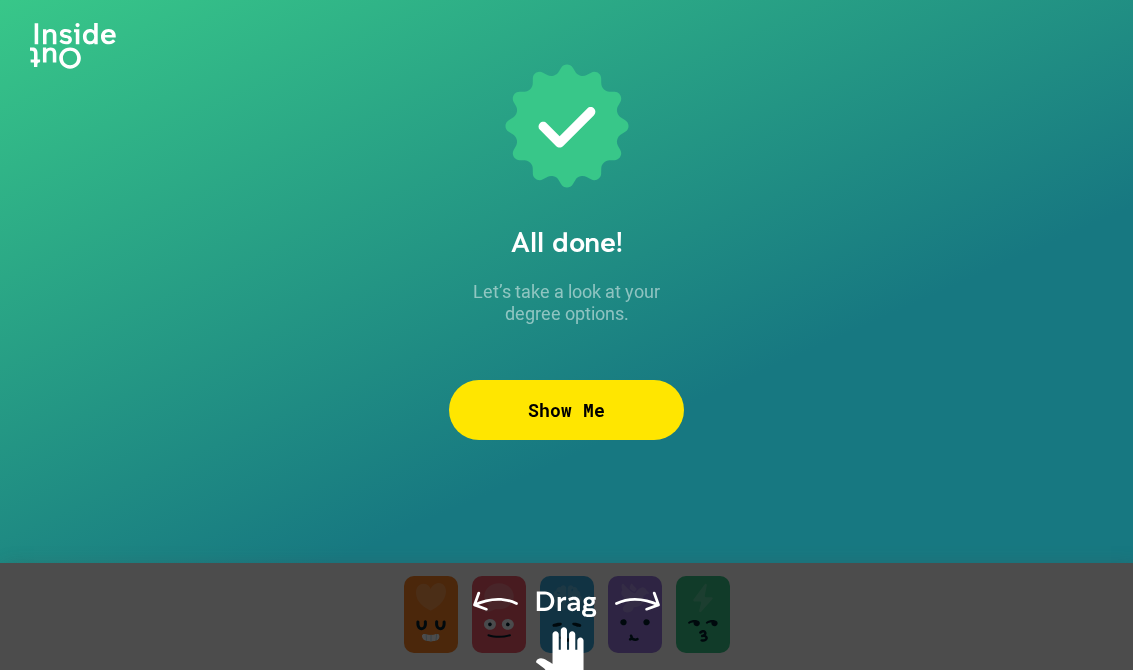 click on "Show Me" at bounding box center (566, 410) 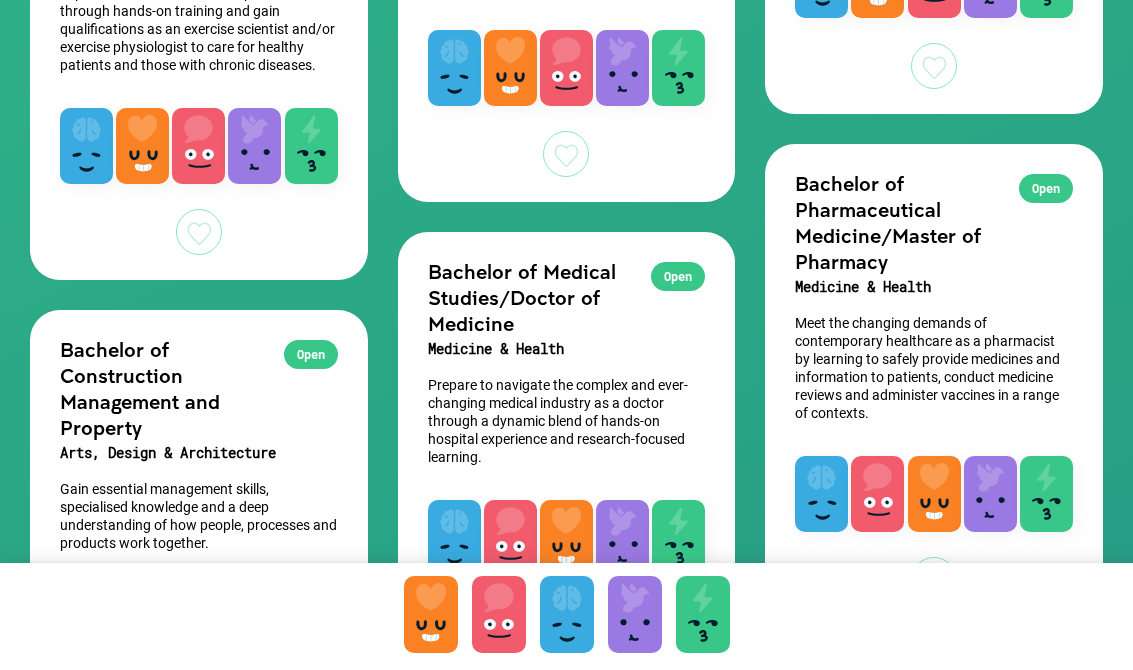scroll, scrollTop: 1371, scrollLeft: 0, axis: vertical 